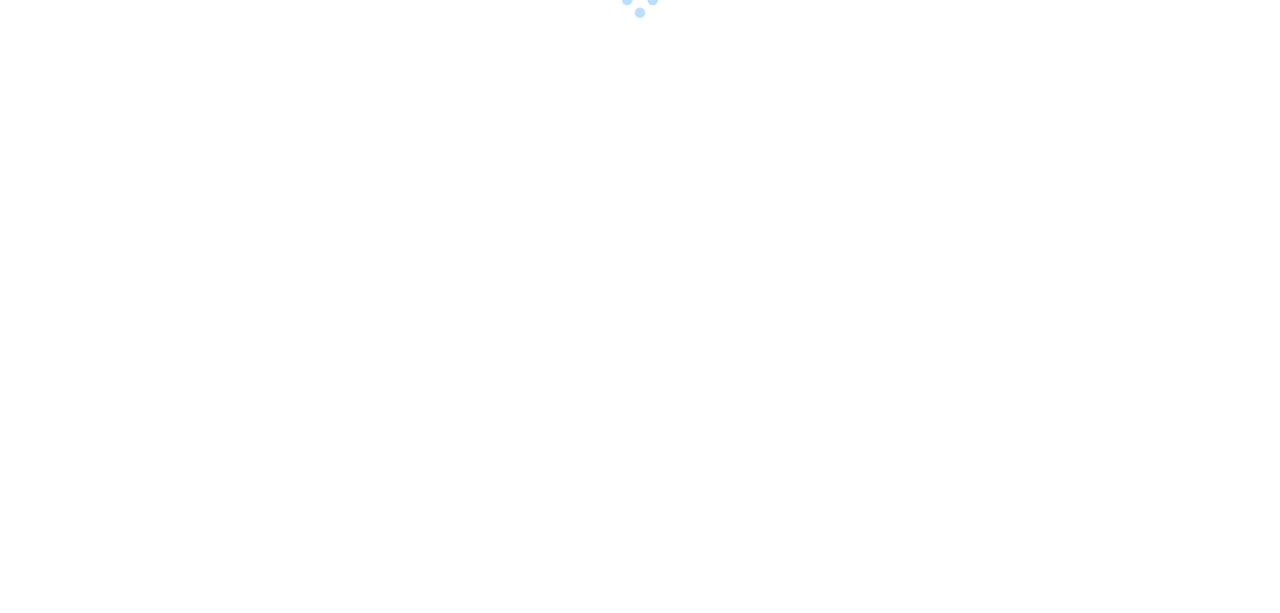 scroll, scrollTop: 0, scrollLeft: 0, axis: both 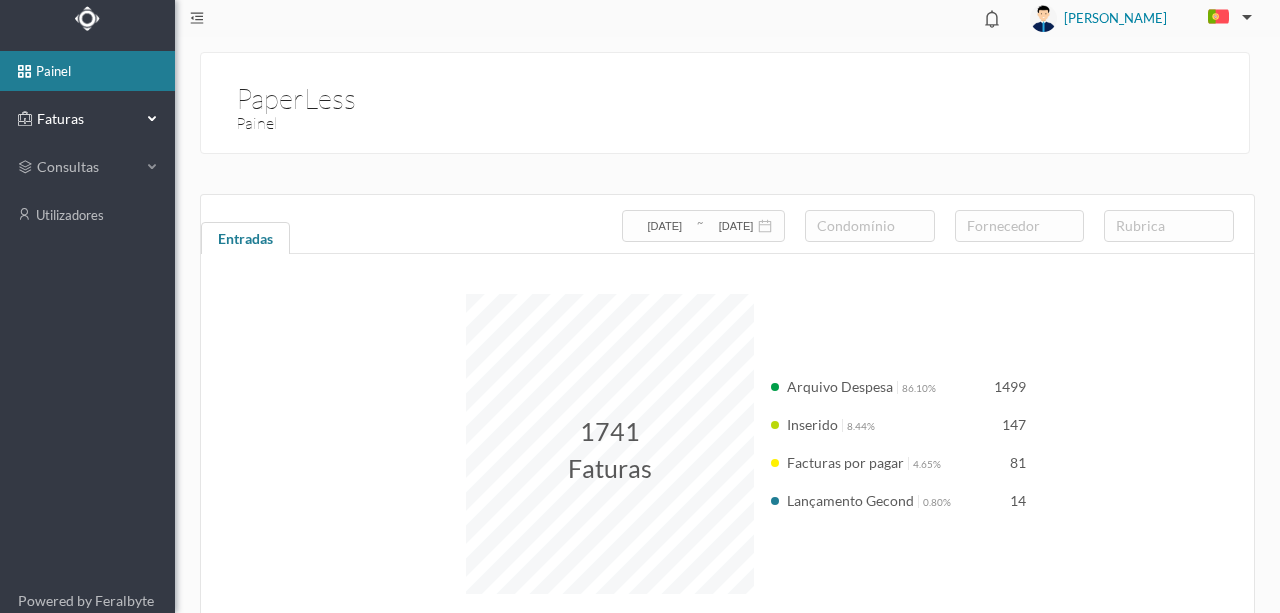click on "Faturas" at bounding box center (87, 119) 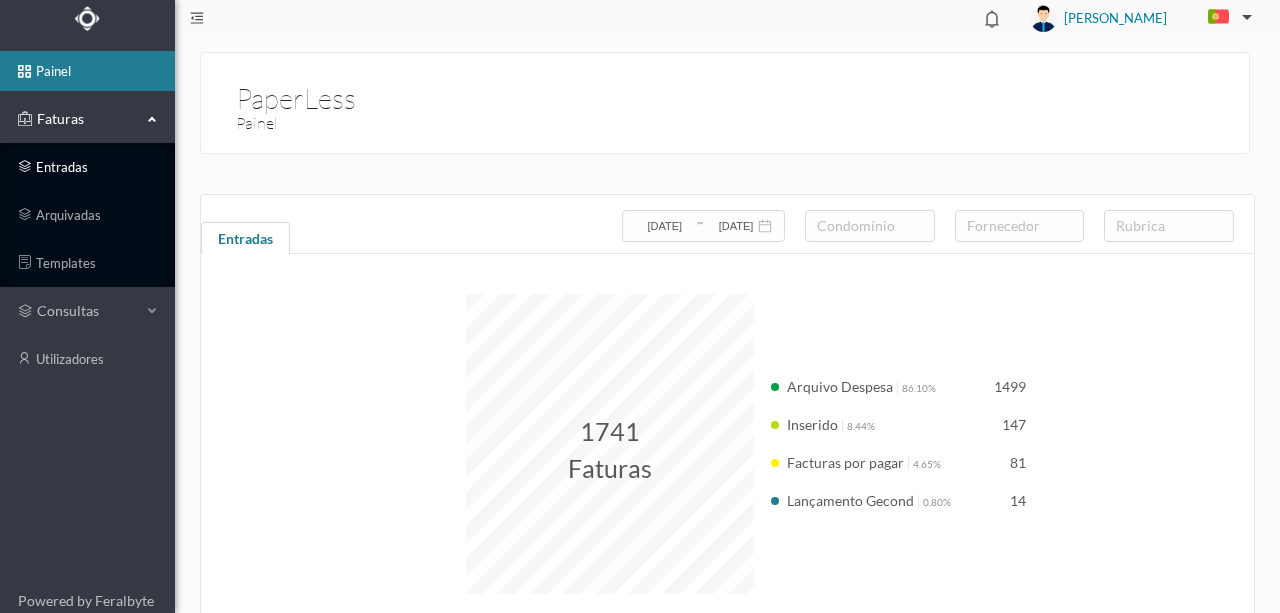 click on "entradas" at bounding box center (87, 167) 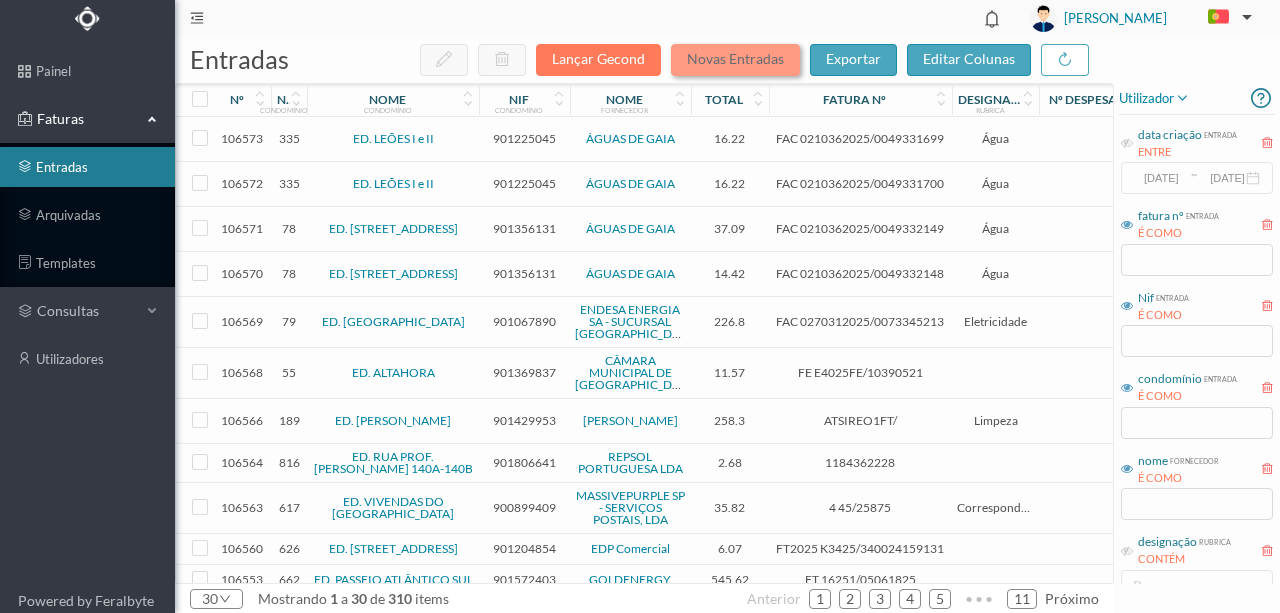 click on "Novas Entradas" at bounding box center (735, 60) 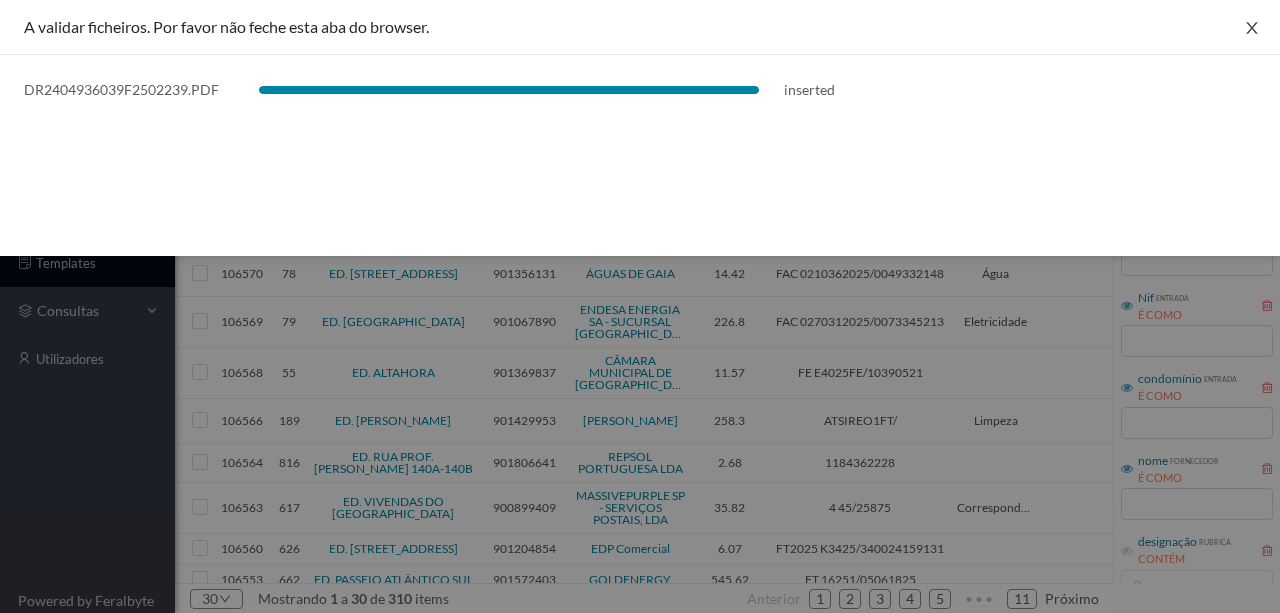 click 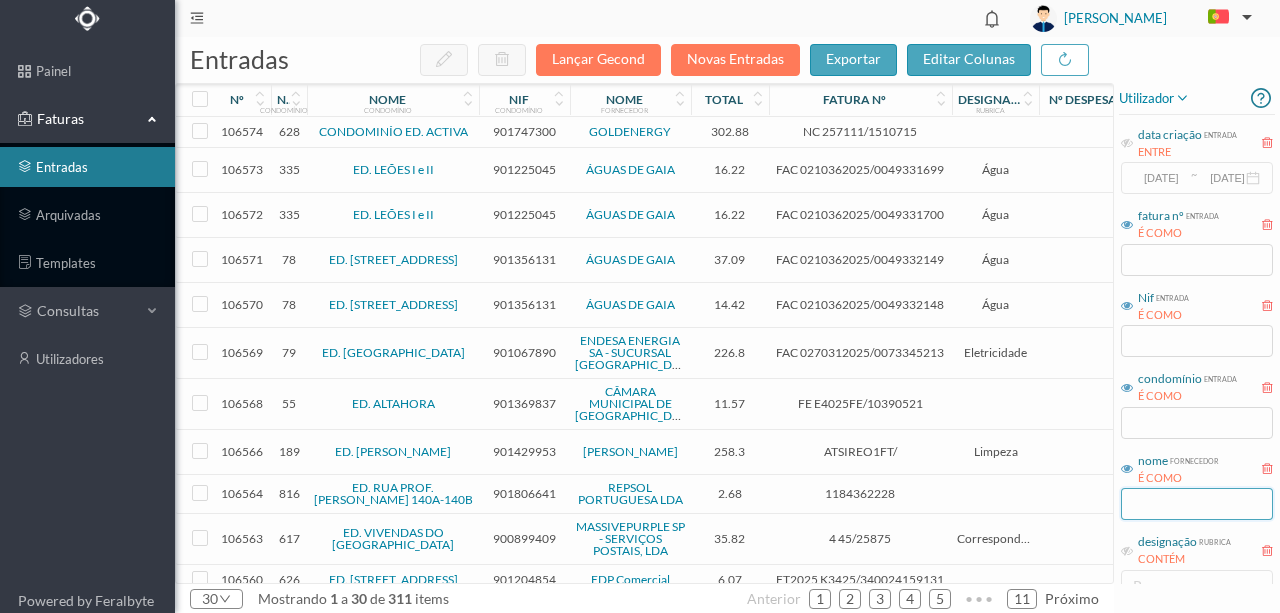 click at bounding box center (1197, 504) 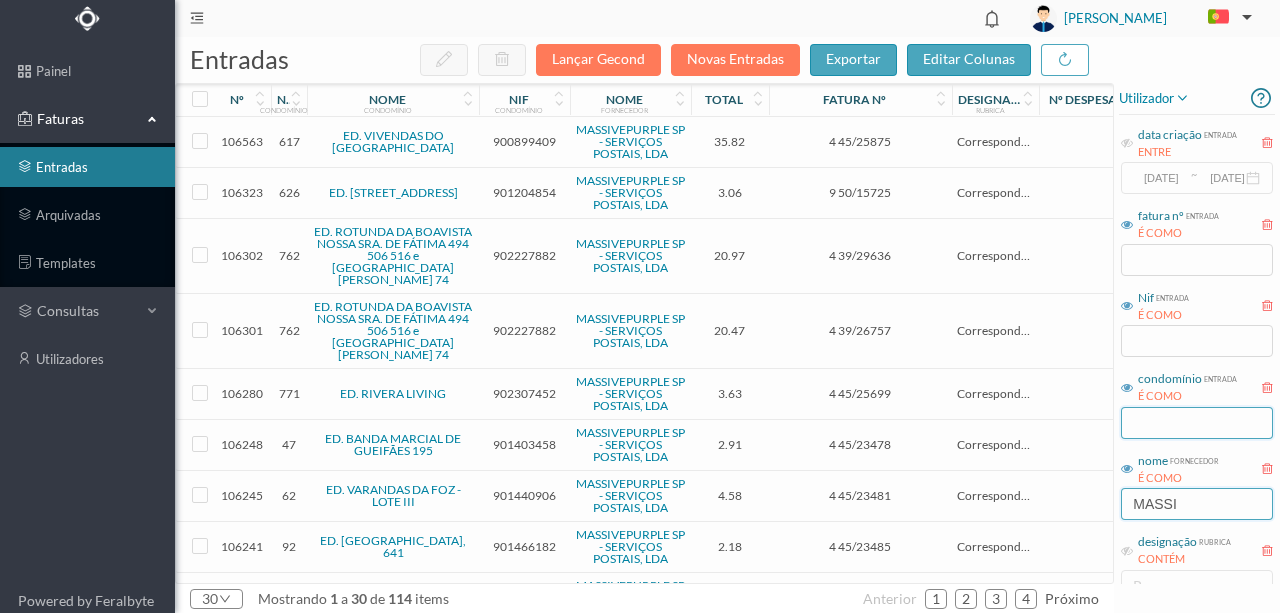 type on "MASSI" 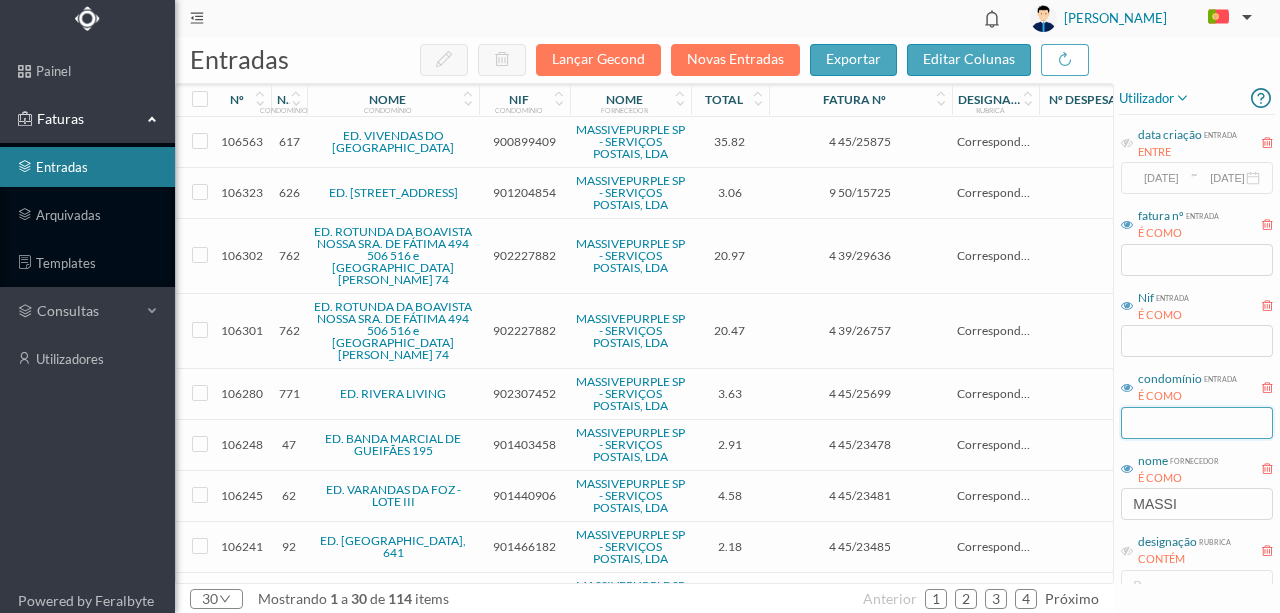 click at bounding box center (1197, 423) 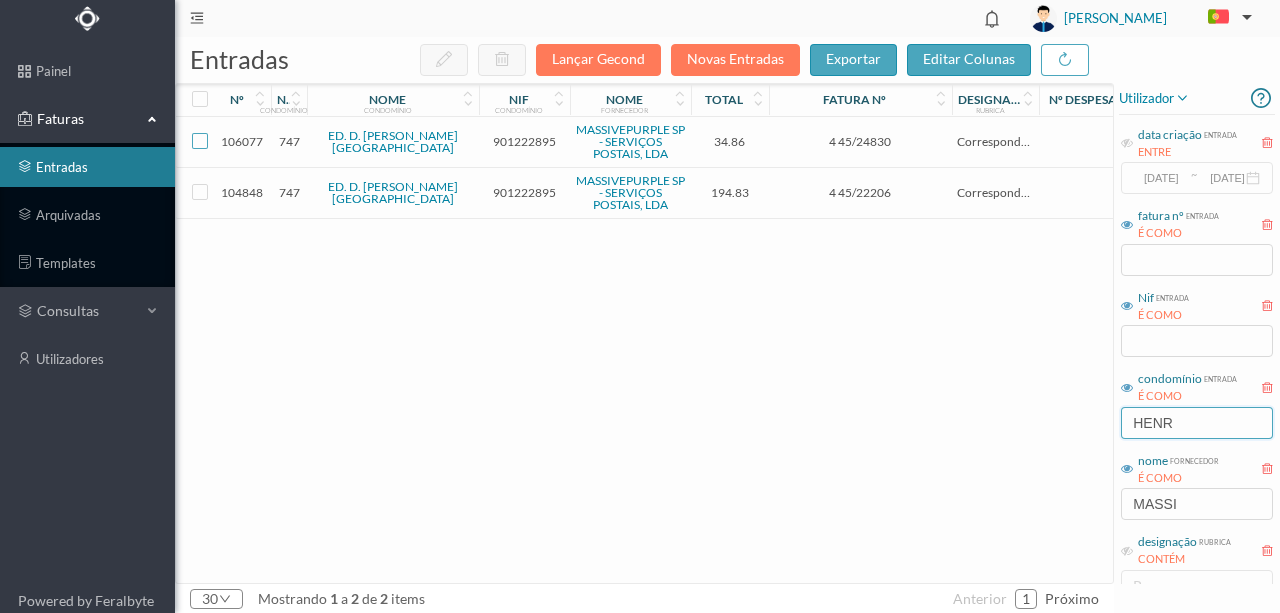 type on "HENR" 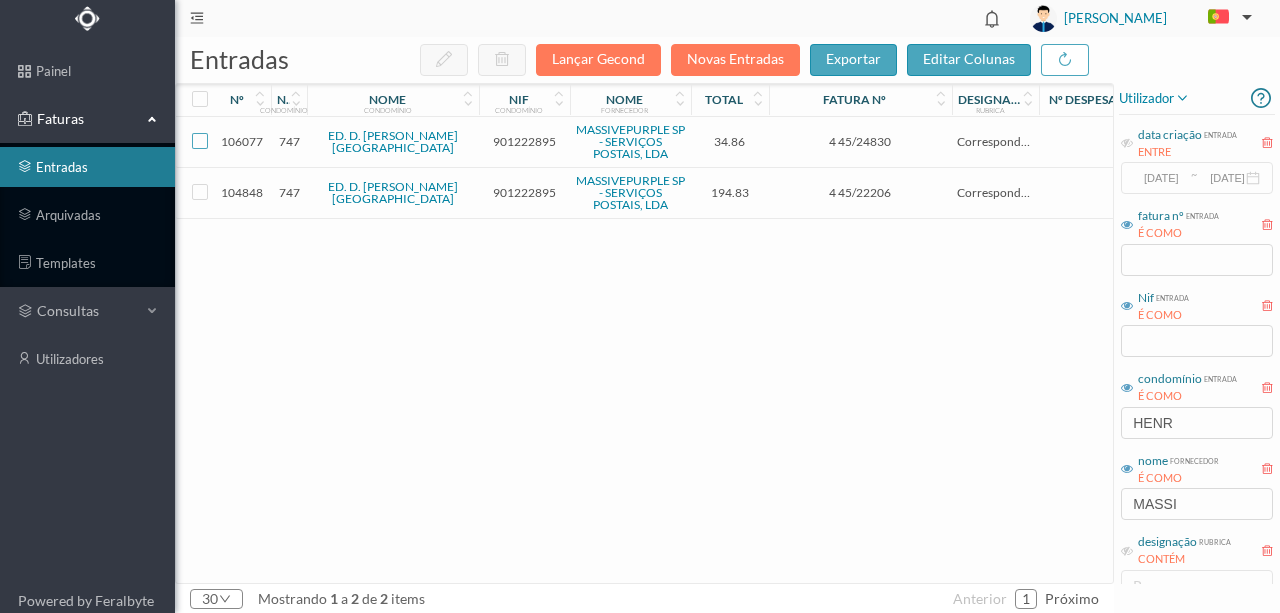 click at bounding box center [200, 141] 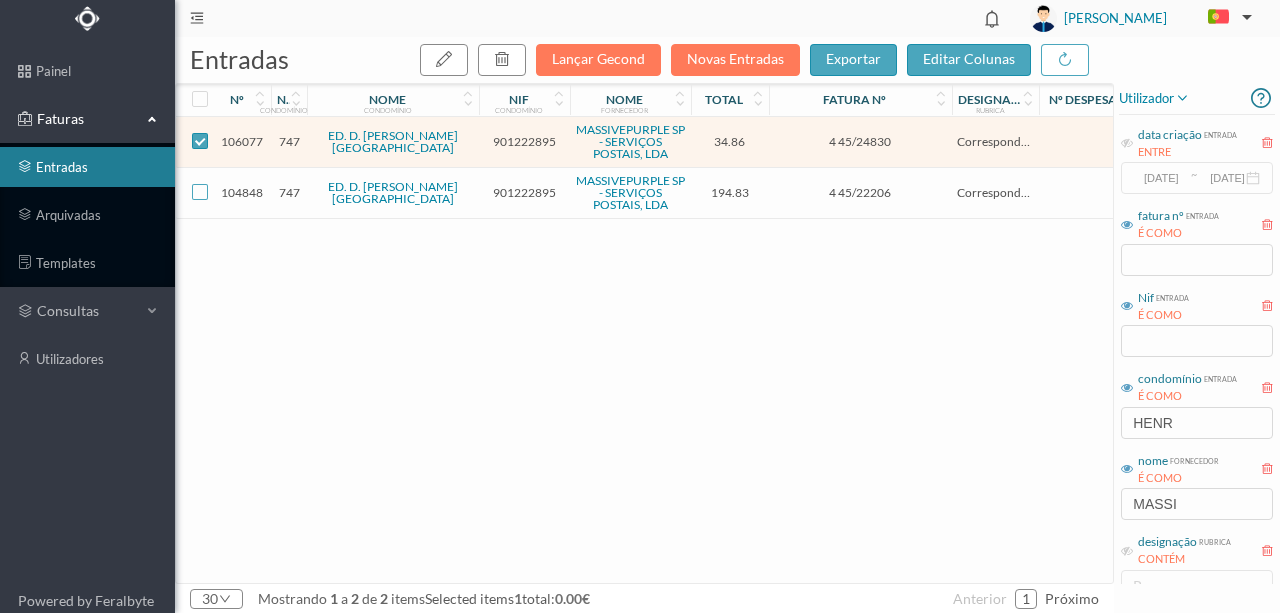 click at bounding box center (200, 192) 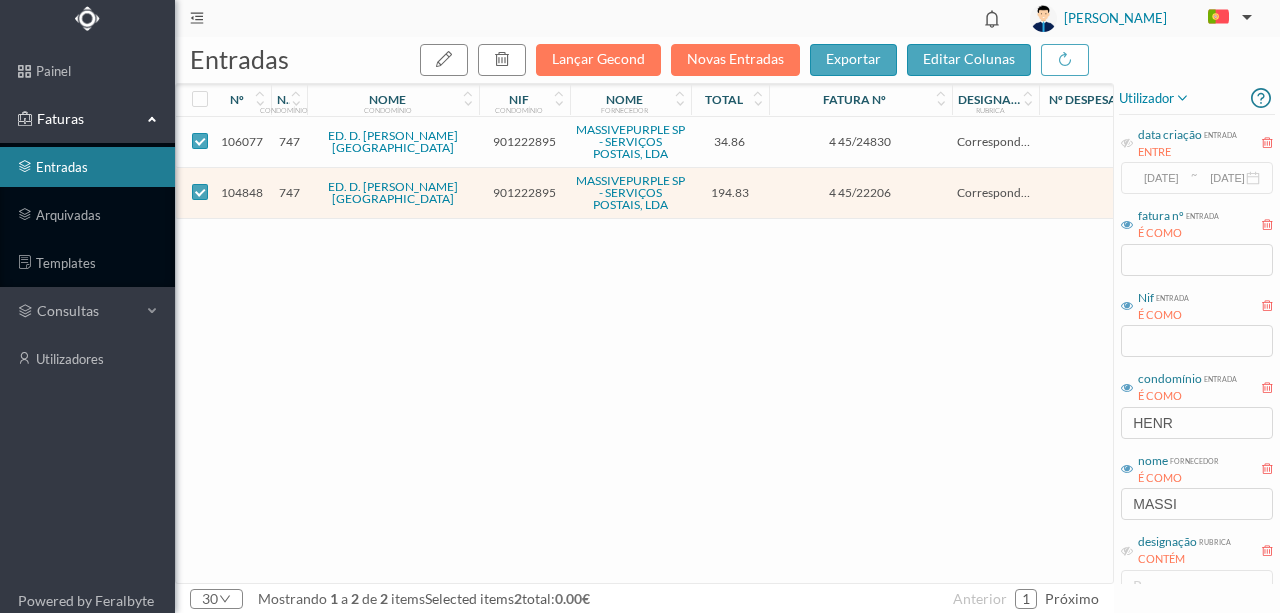 click on "901222895" at bounding box center [524, 141] 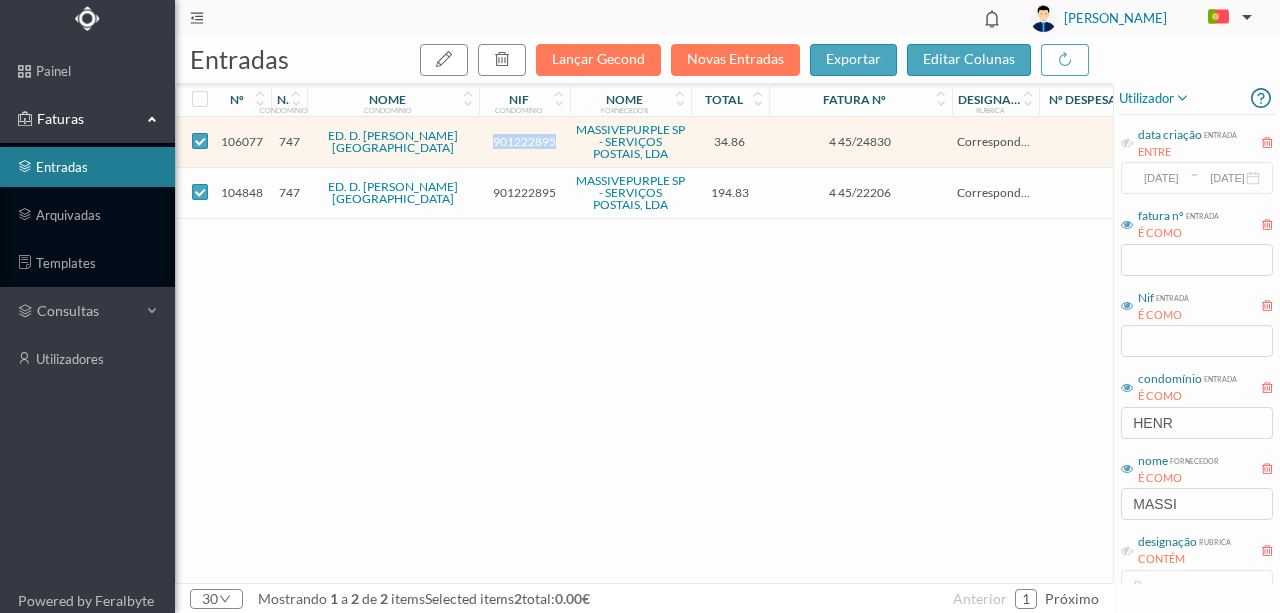 click on "901222895" at bounding box center [524, 141] 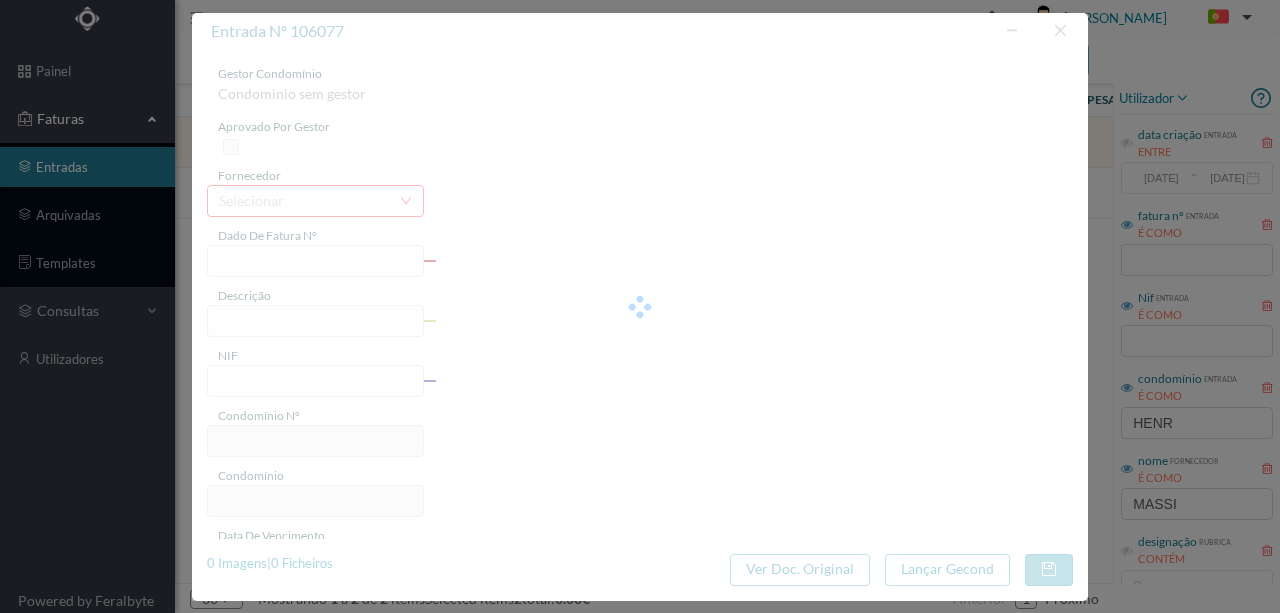 type on "4 45/24830" 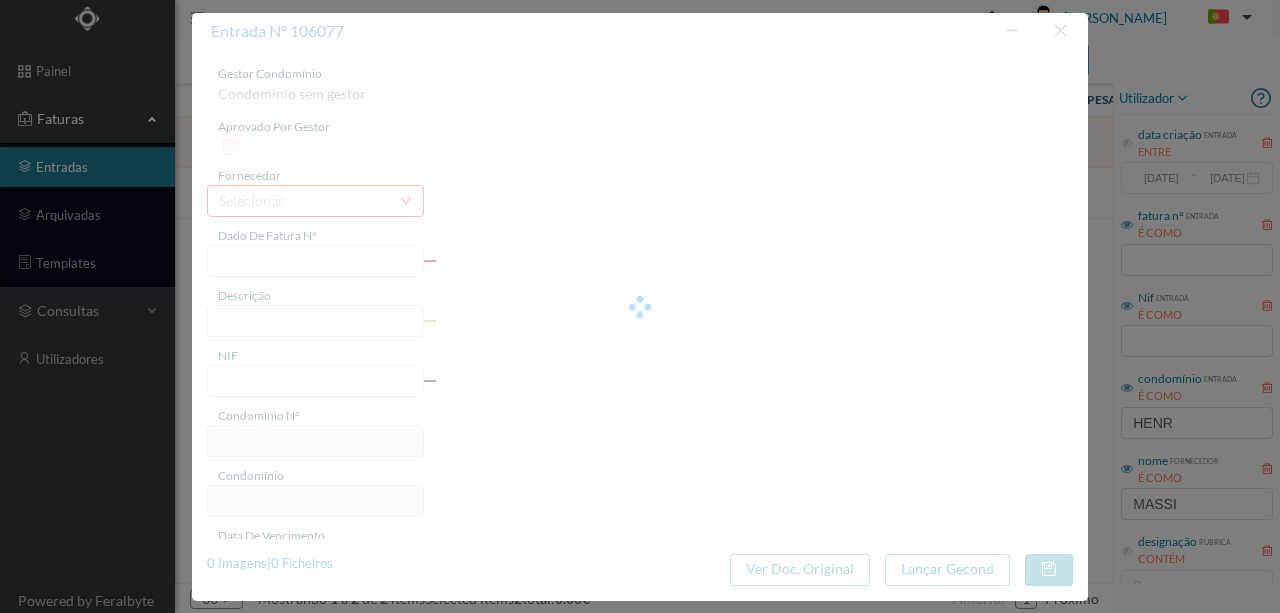 type on "Serviço [PERSON_NAME] =," 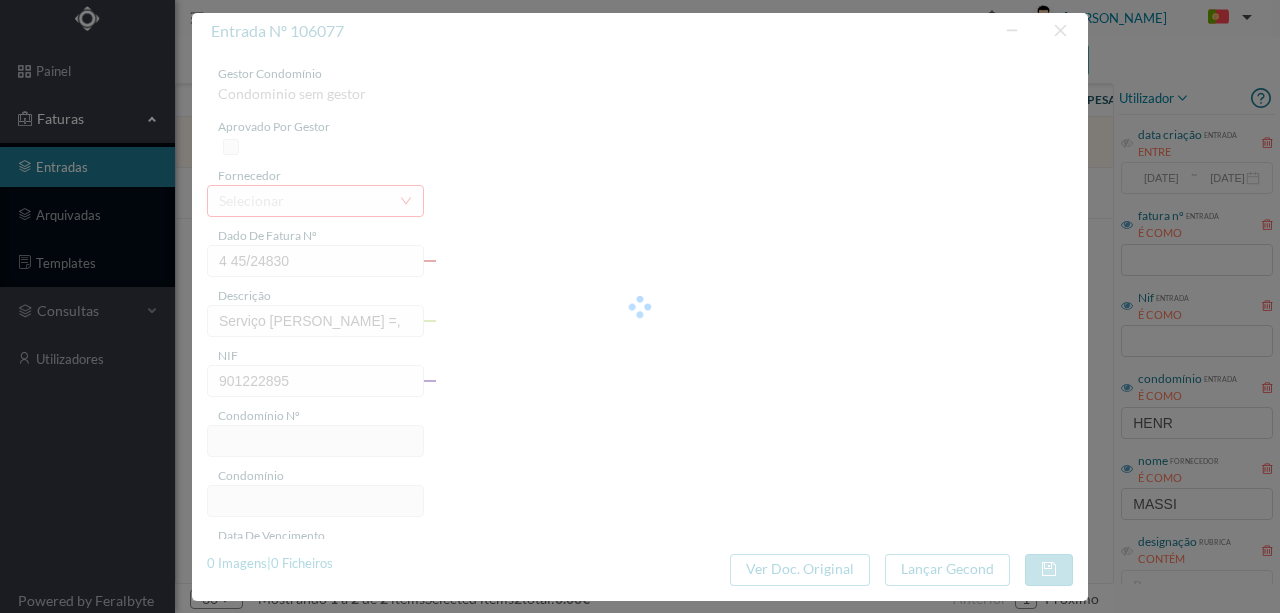 type on "747" 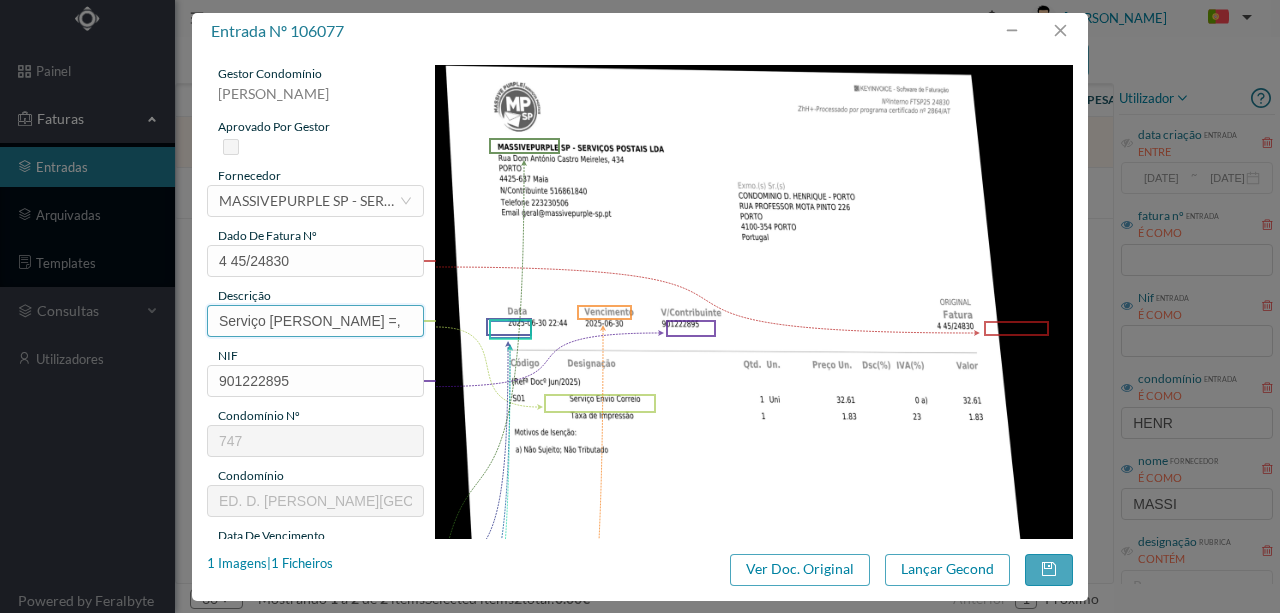 click on "Serviço [PERSON_NAME] =," at bounding box center (315, 321) 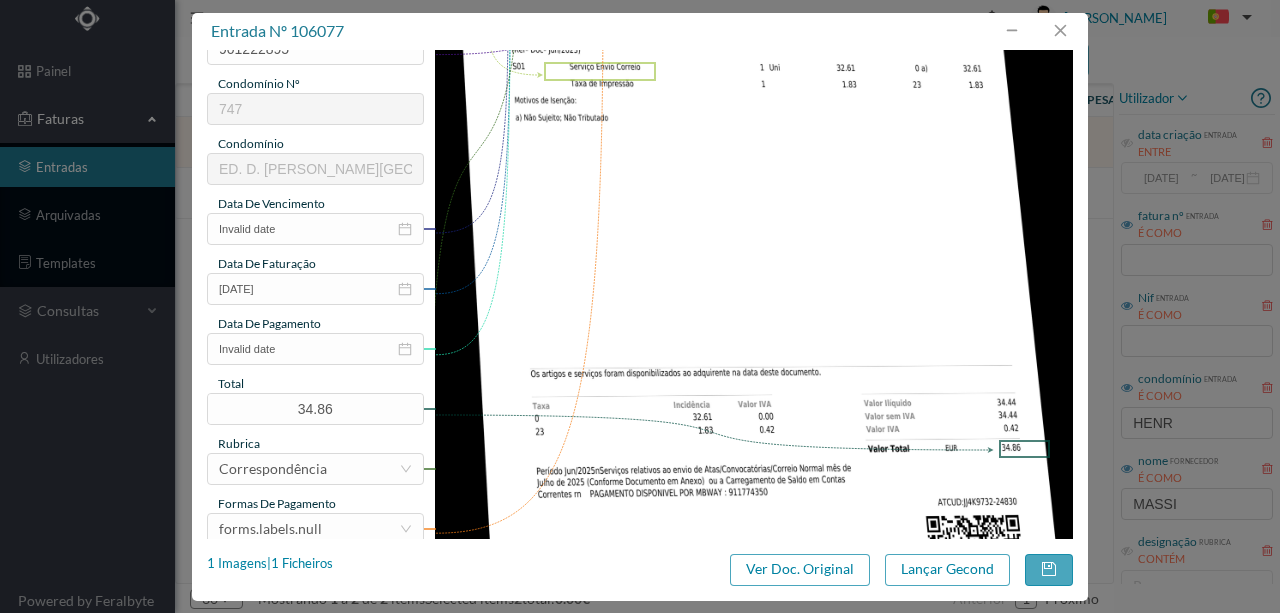 scroll, scrollTop: 333, scrollLeft: 0, axis: vertical 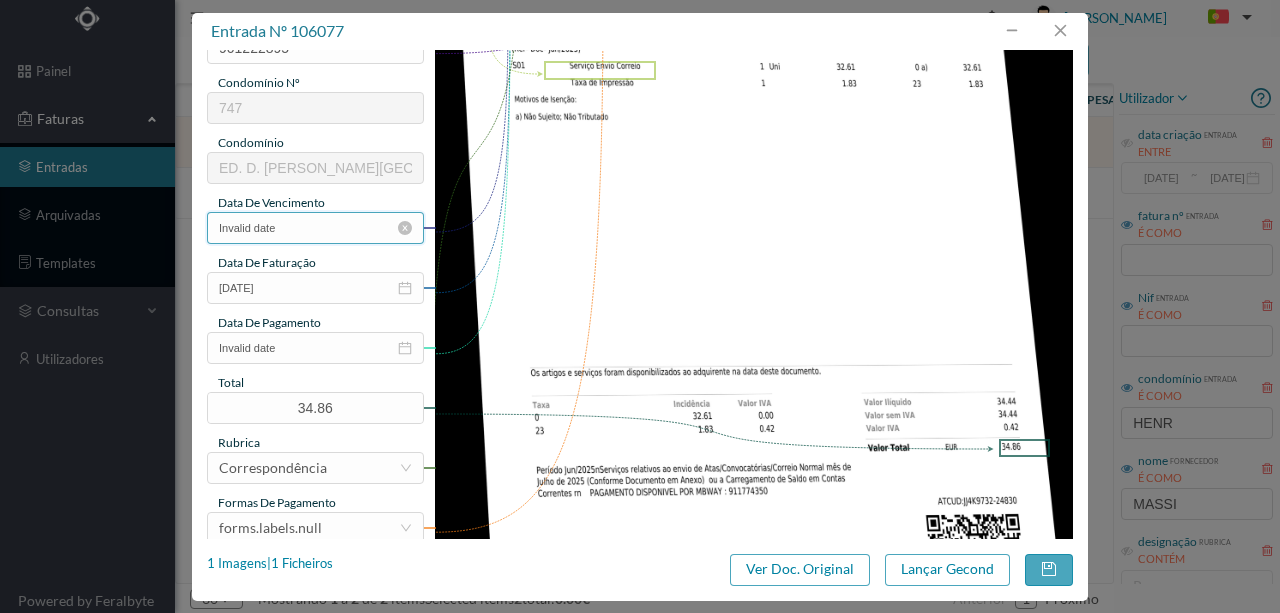 type on "Serviço [PERSON_NAME]" 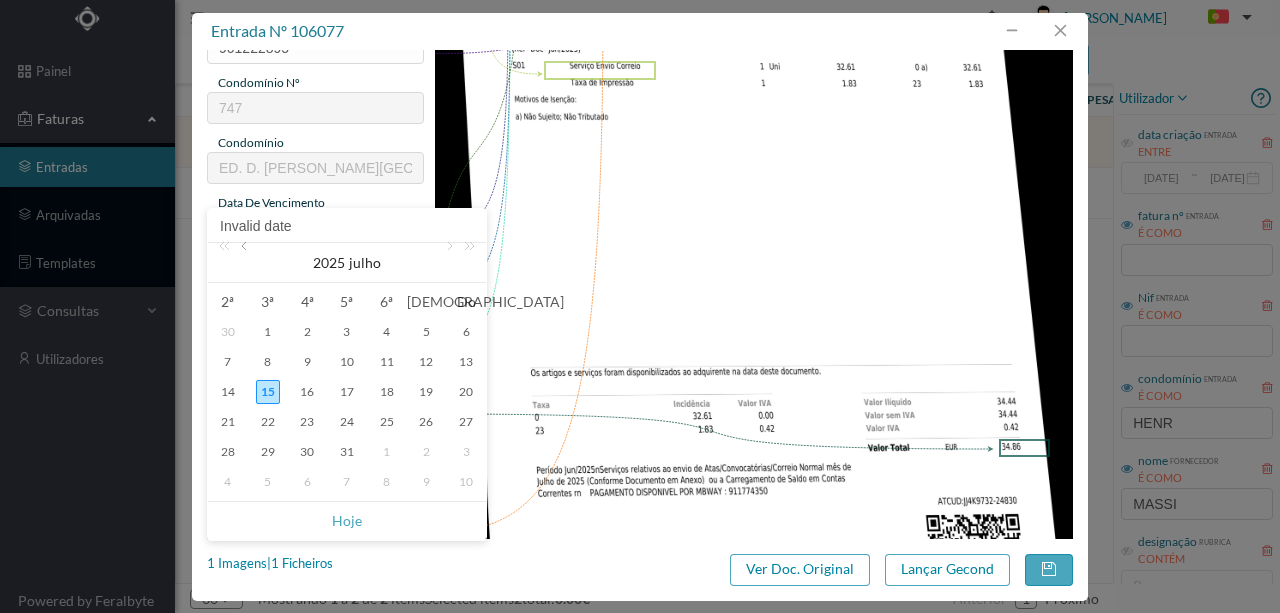 click at bounding box center (246, 263) 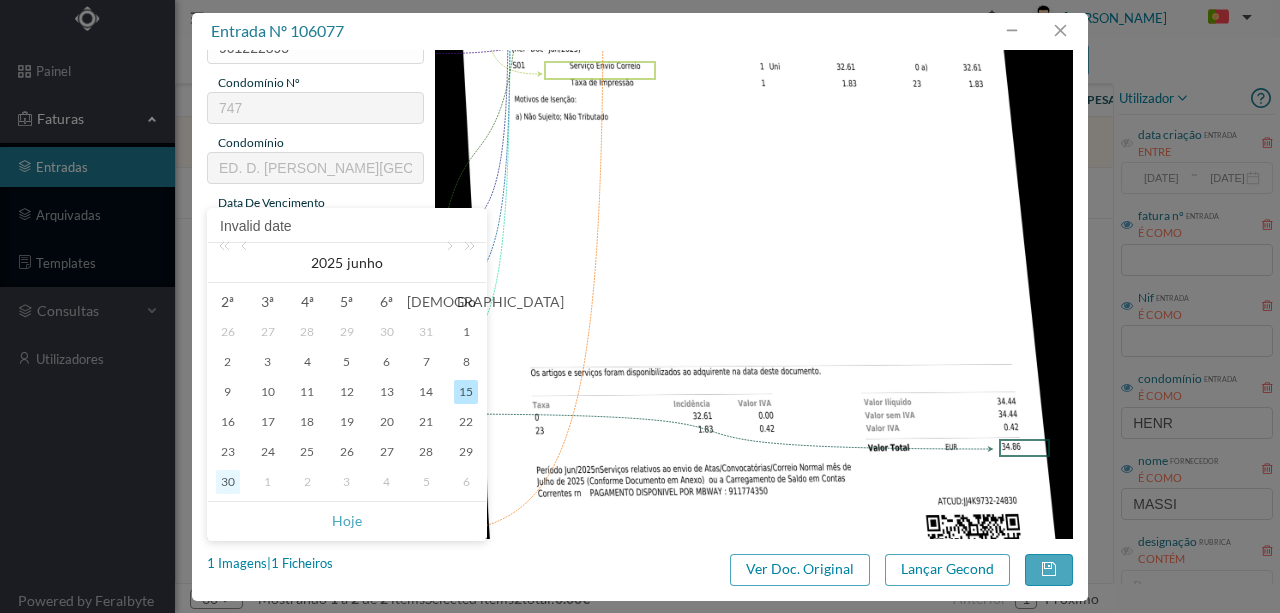 click on "30" at bounding box center (228, 482) 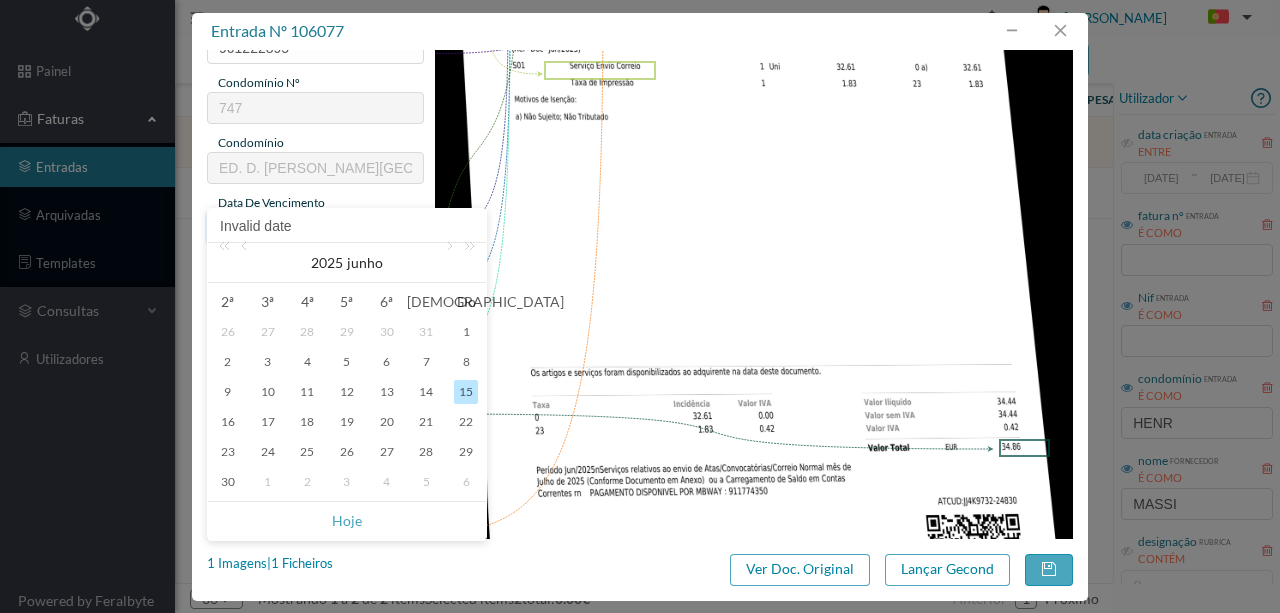 type on "[DATE]" 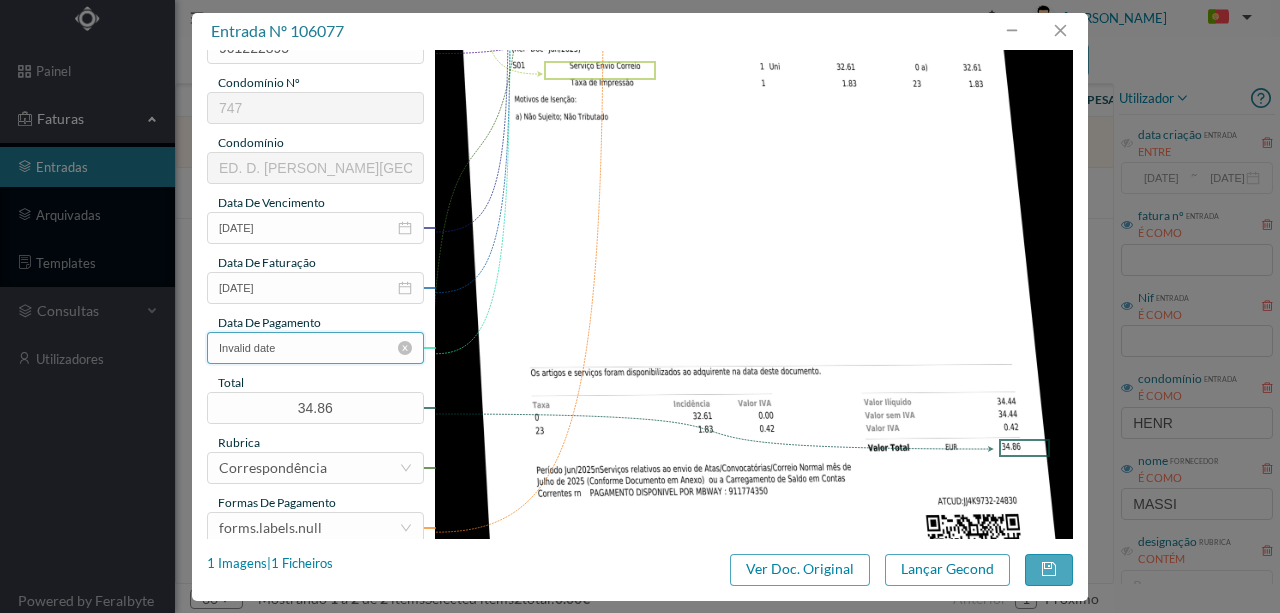 click on "Invalid date" at bounding box center [315, 348] 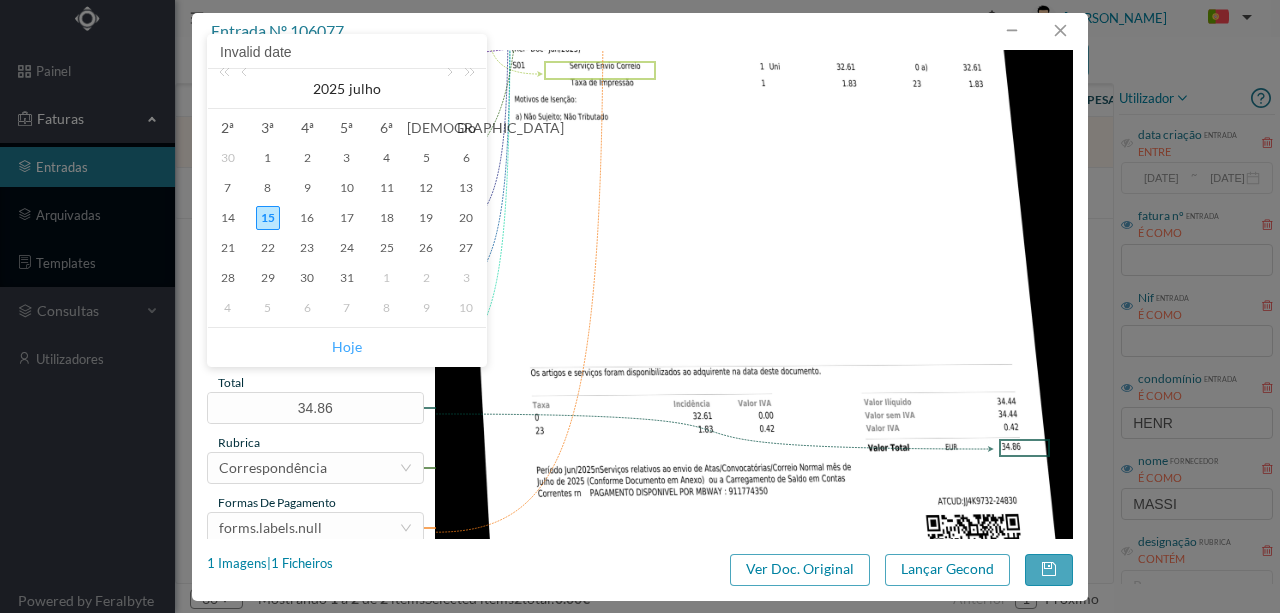 click on "Hoje" at bounding box center (347, 347) 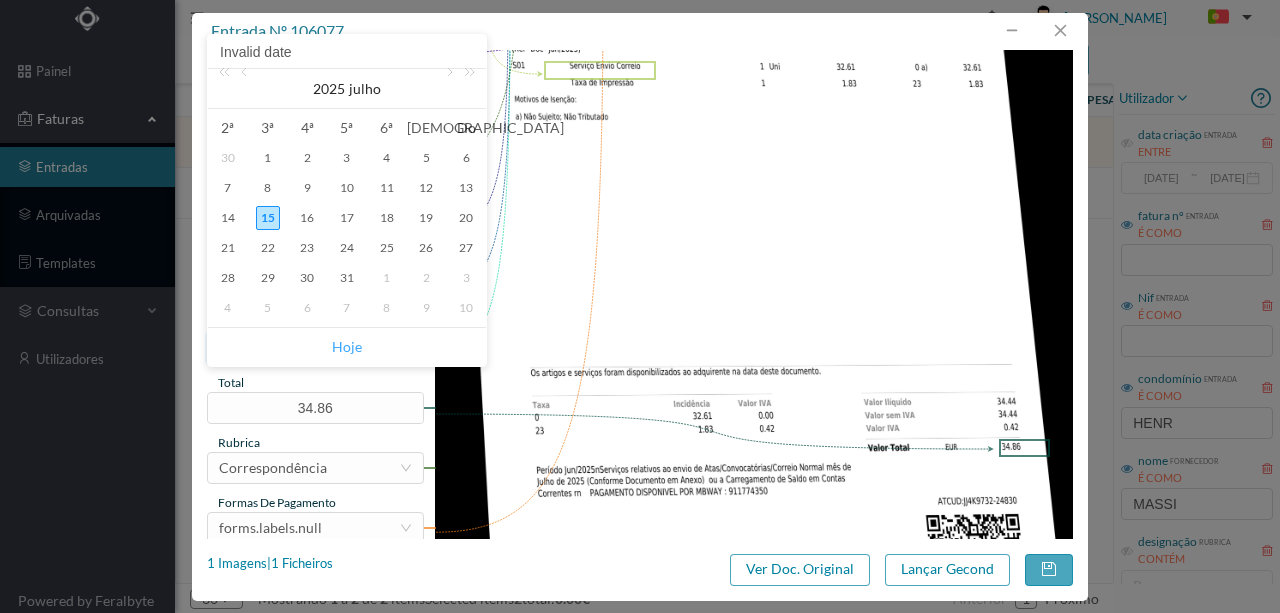 type on "[DATE]" 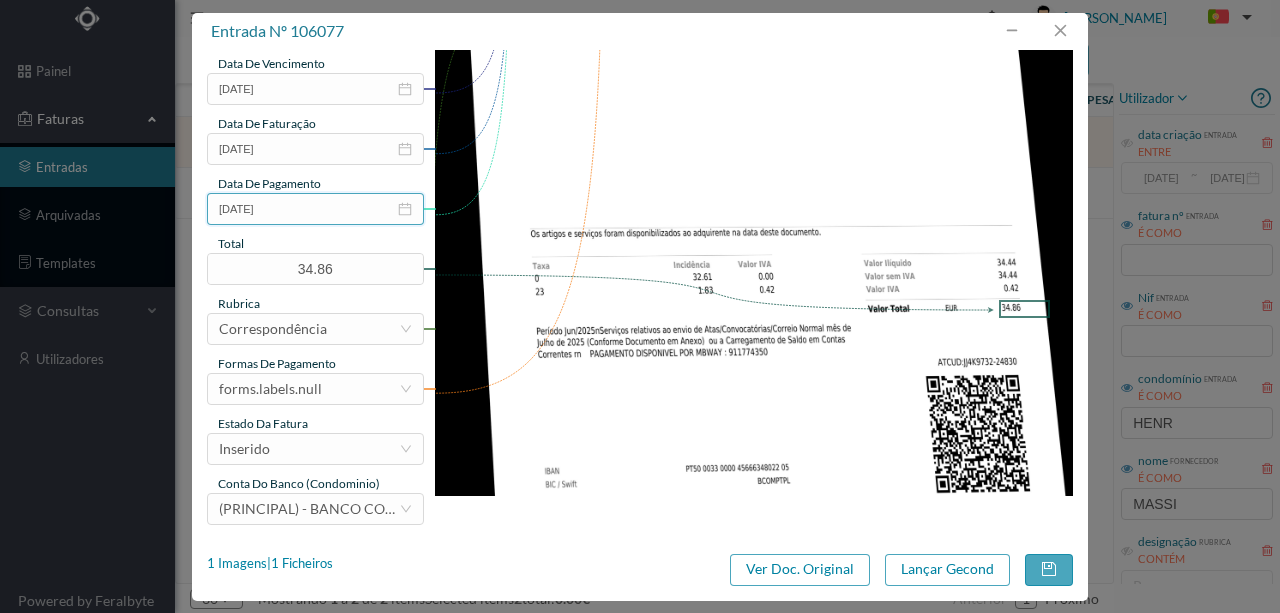 scroll, scrollTop: 473, scrollLeft: 0, axis: vertical 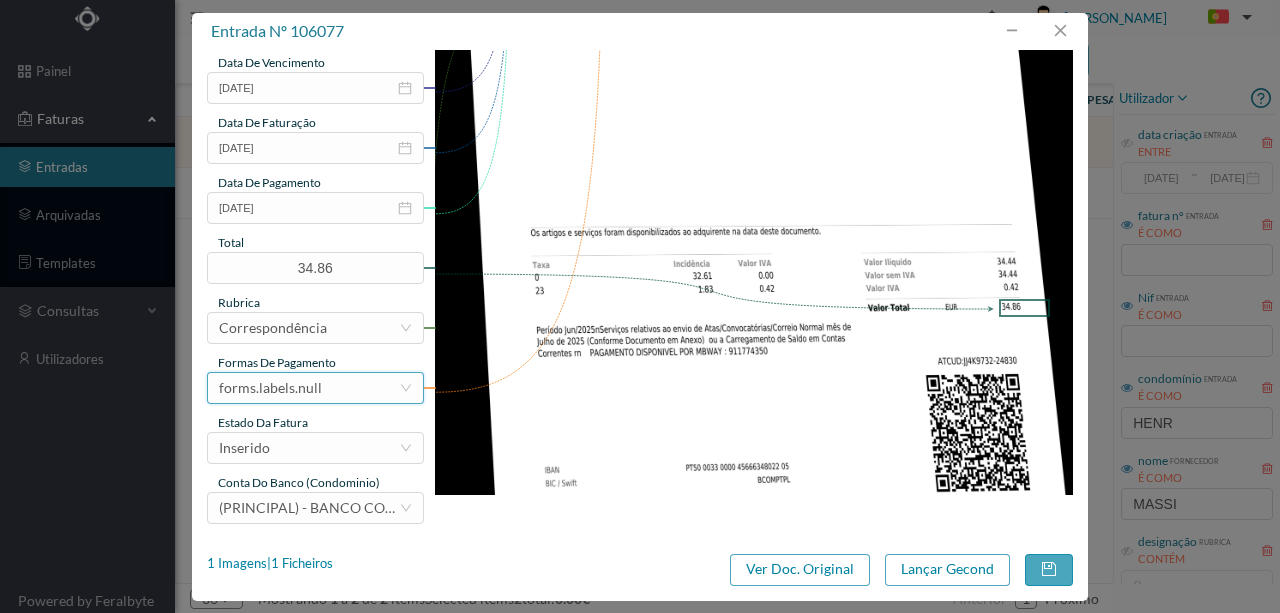 click on "forms.labels.null" at bounding box center (309, 388) 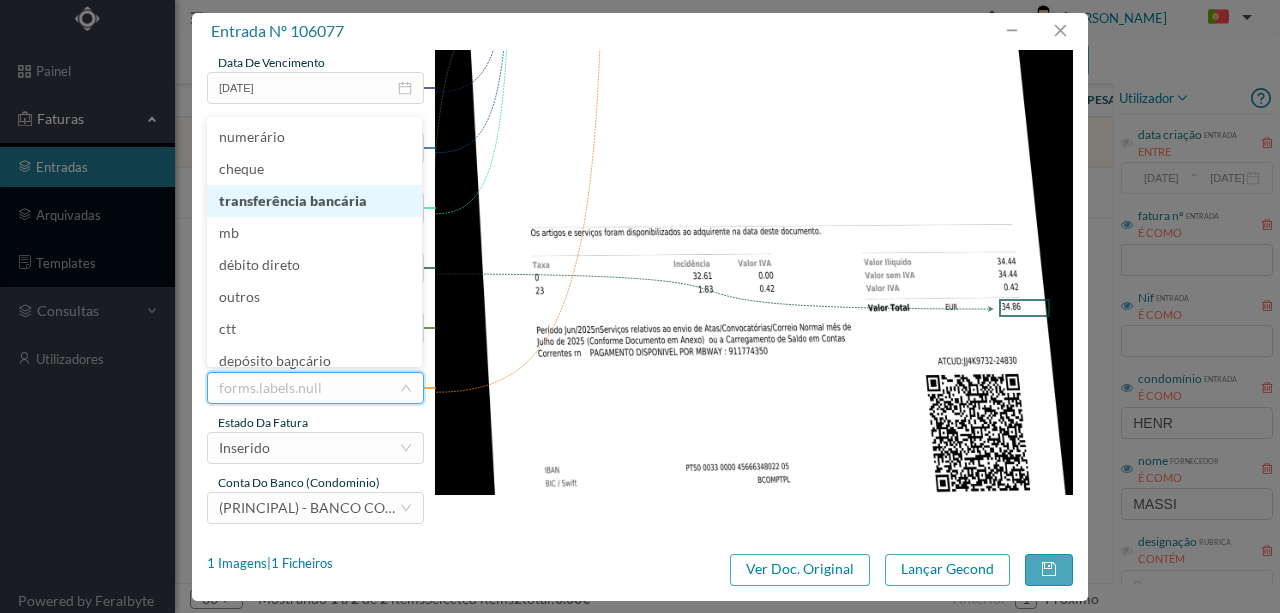 drag, startPoint x: 302, startPoint y: 209, endPoint x: 306, endPoint y: 286, distance: 77.10383 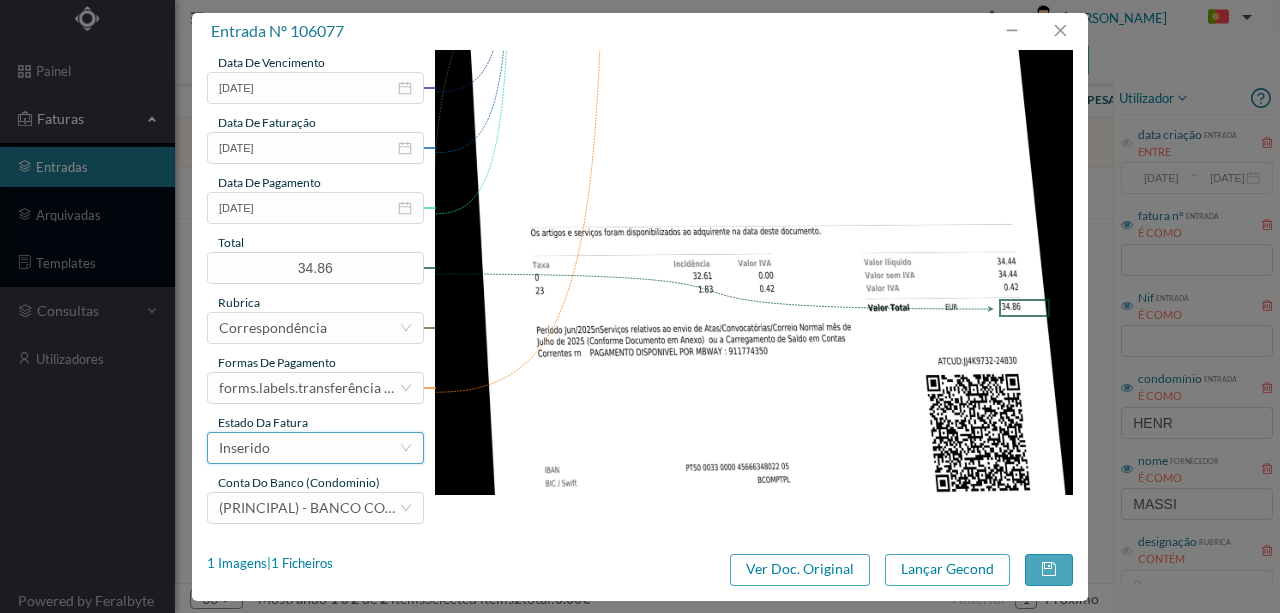 click on "Inserido" at bounding box center (309, 448) 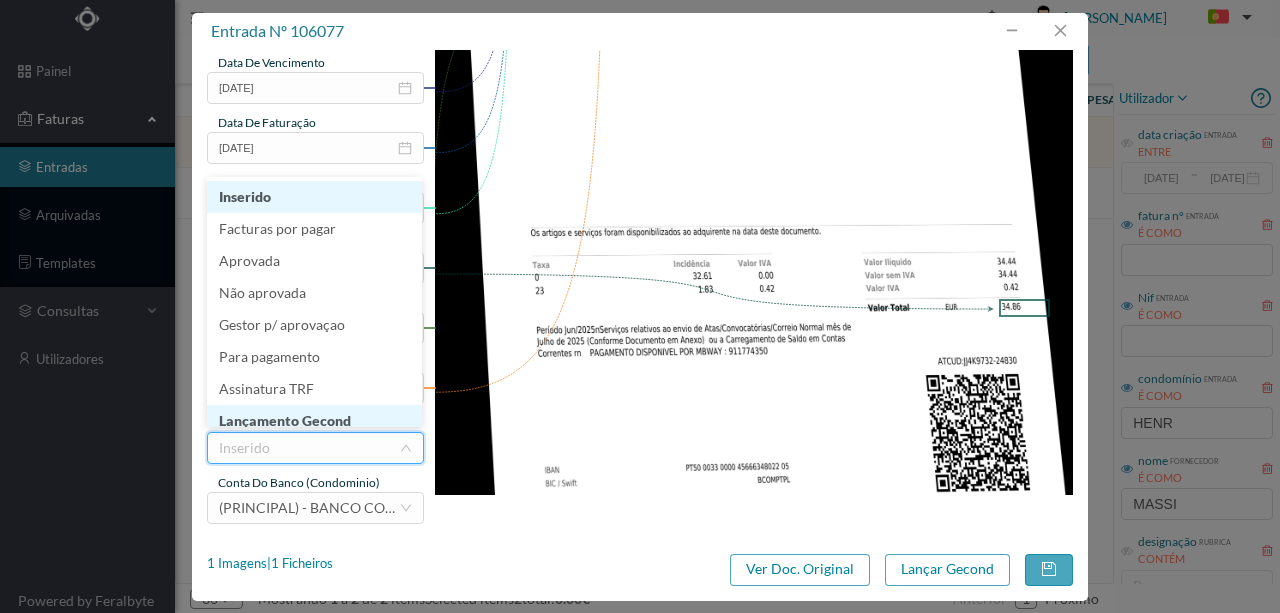 scroll, scrollTop: 10, scrollLeft: 0, axis: vertical 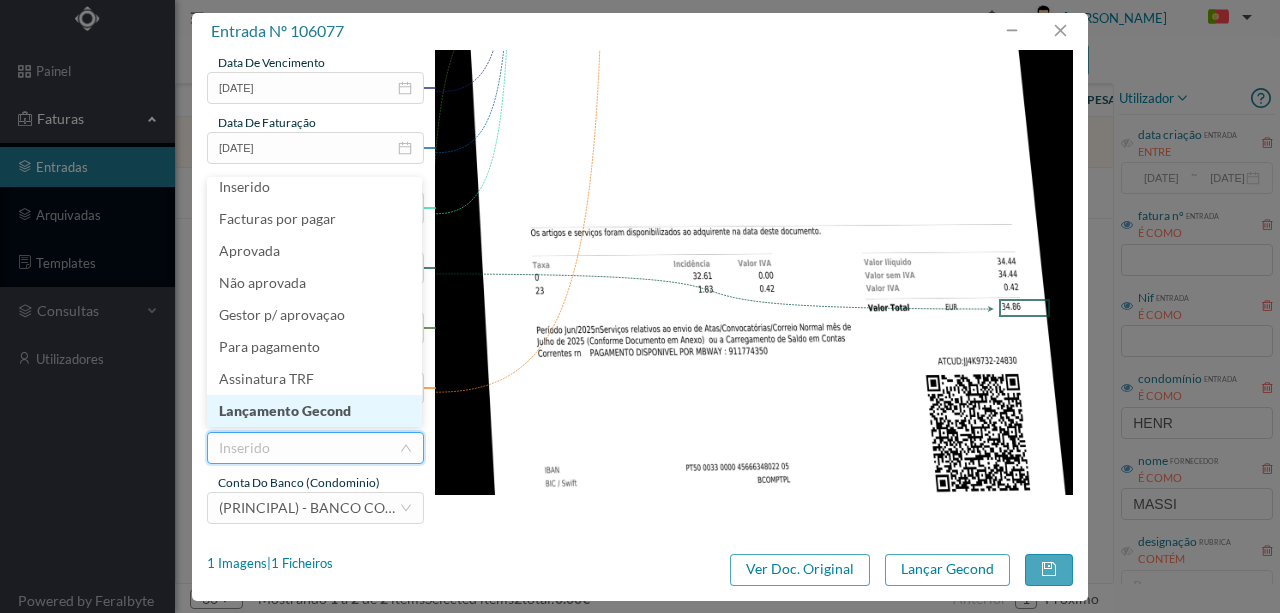 click on "Lançamento Gecond" at bounding box center (314, 411) 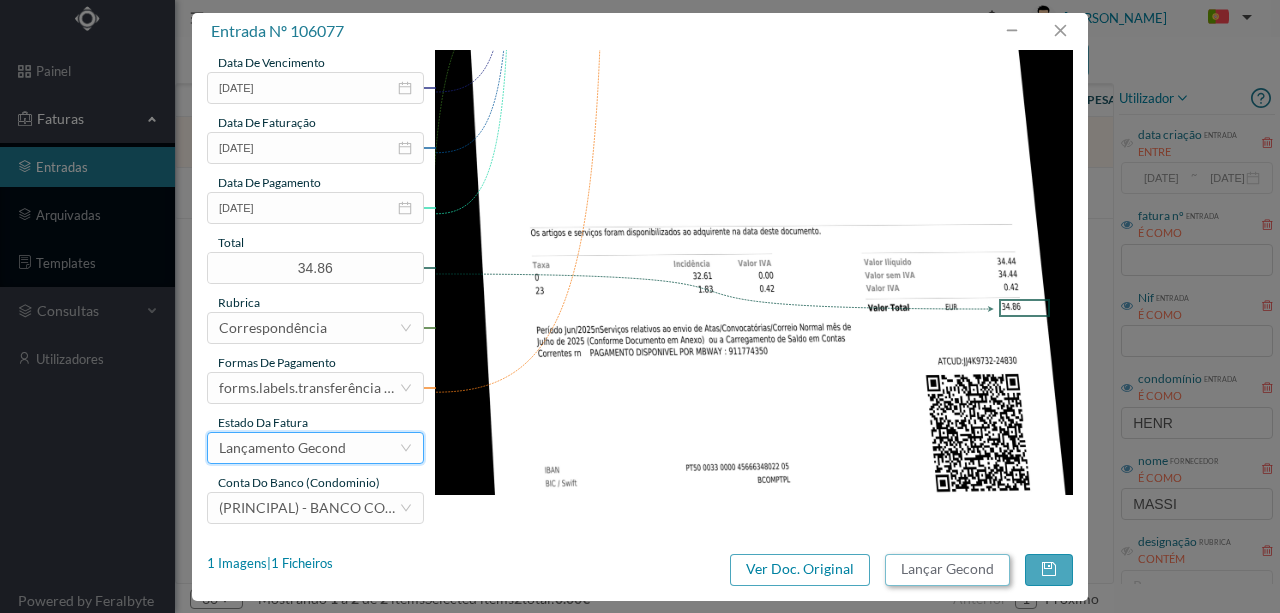 click on "Lançar Gecond" at bounding box center [947, 570] 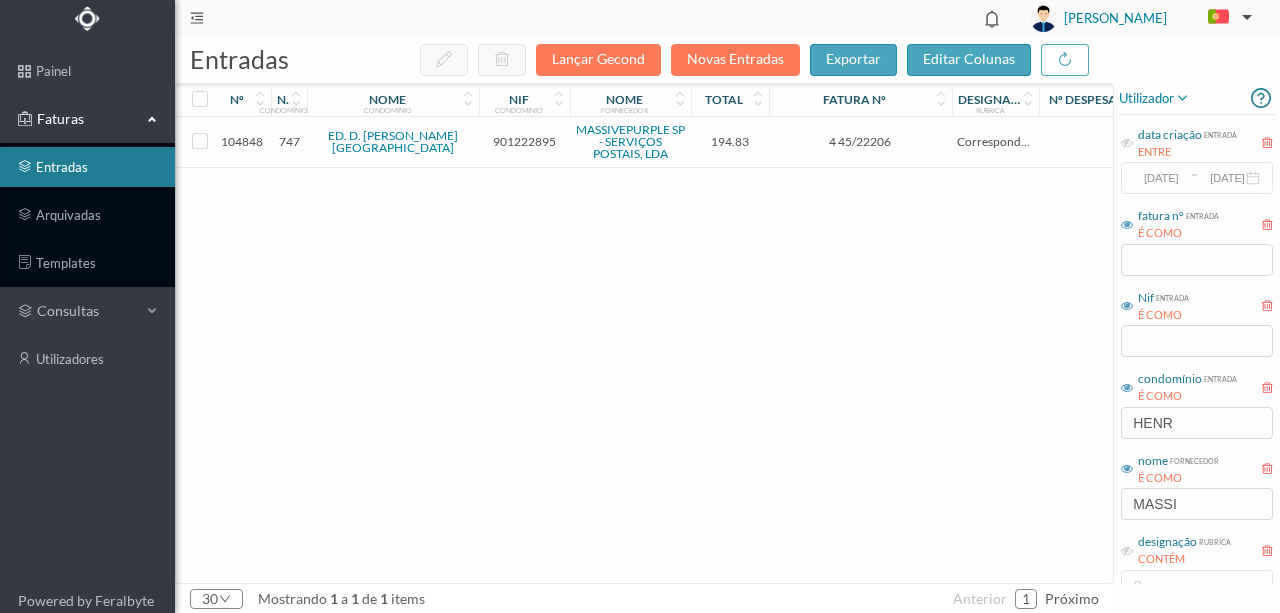click on "901222895" at bounding box center [524, 141] 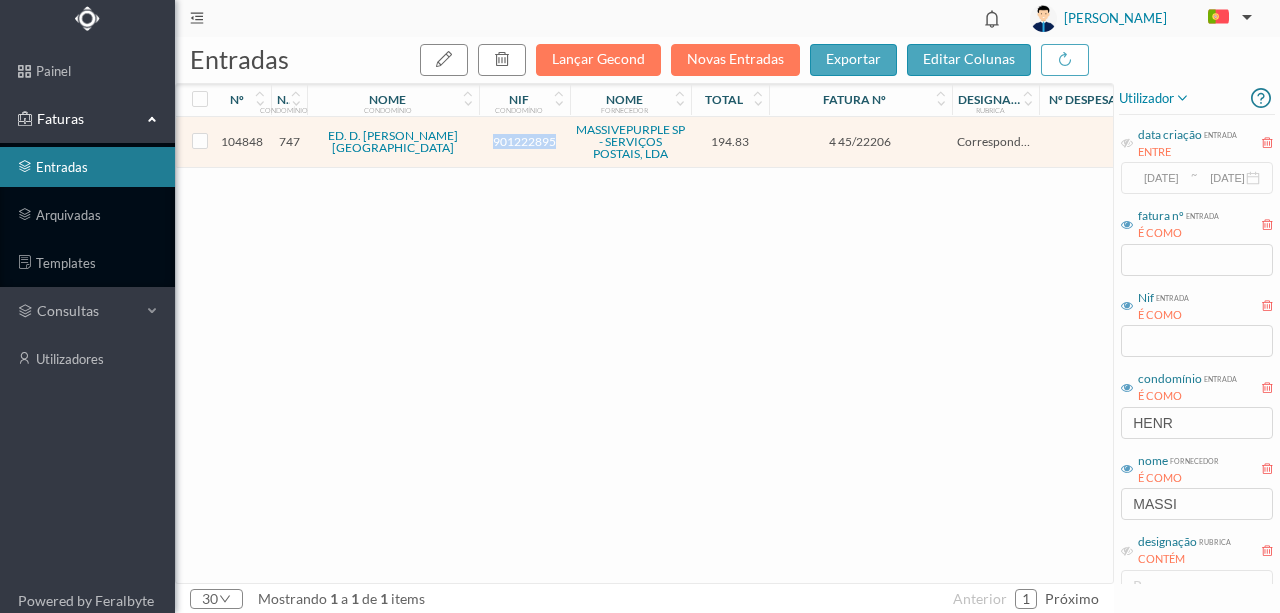 click on "901222895" at bounding box center (524, 141) 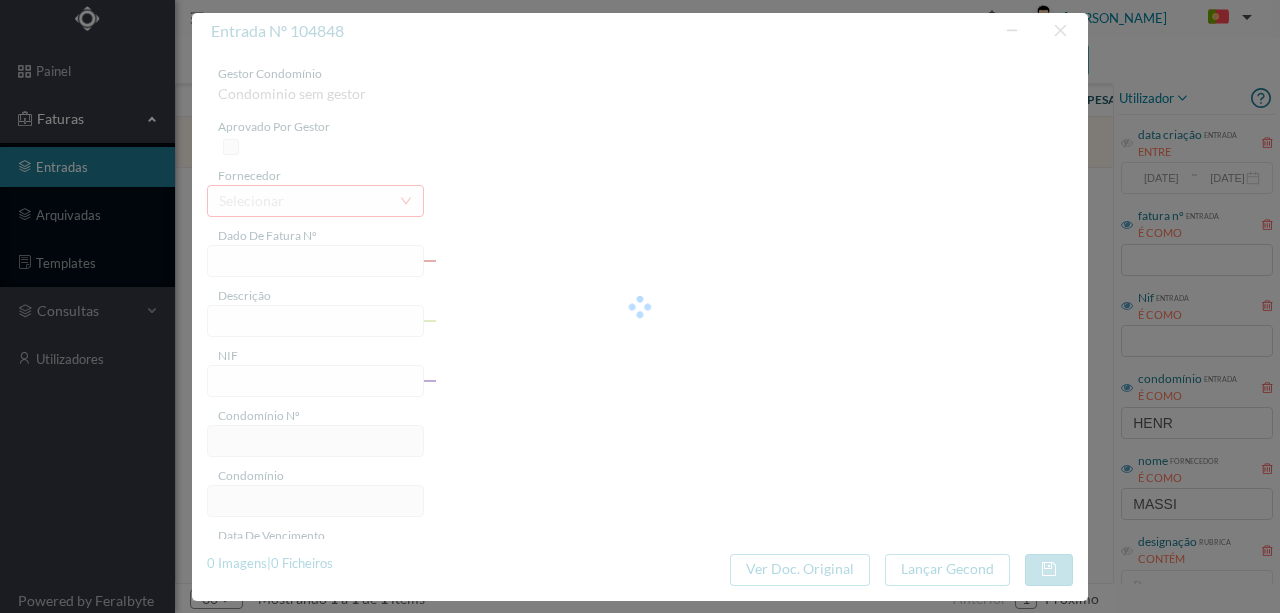 type on "4 45/22206" 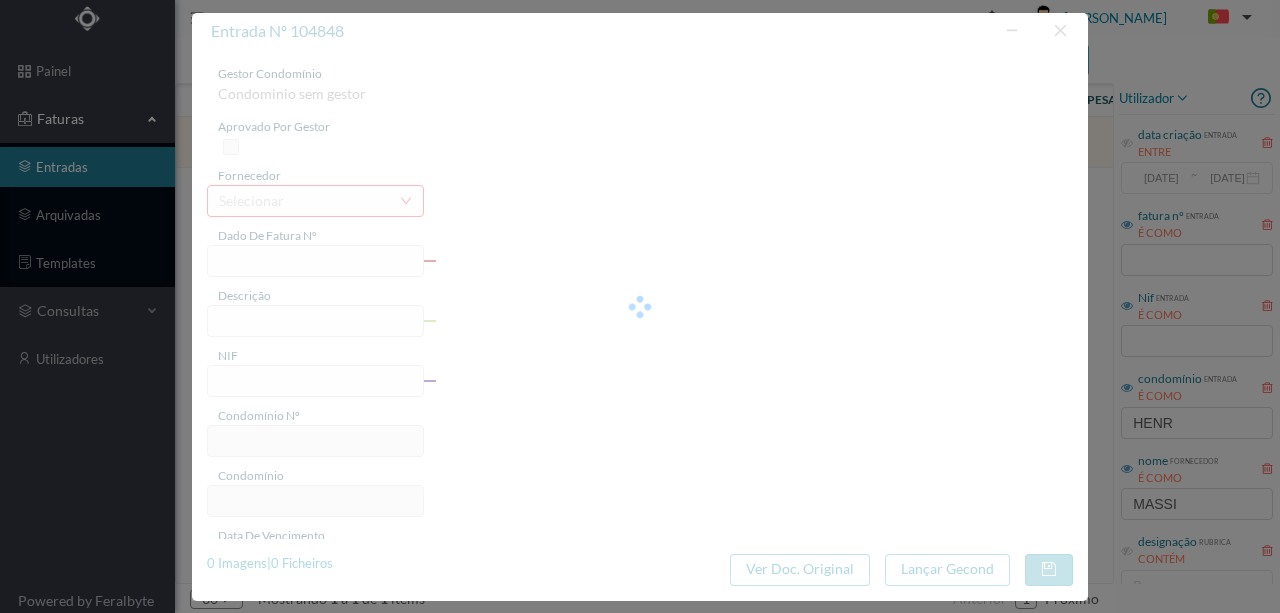type on "901222895" 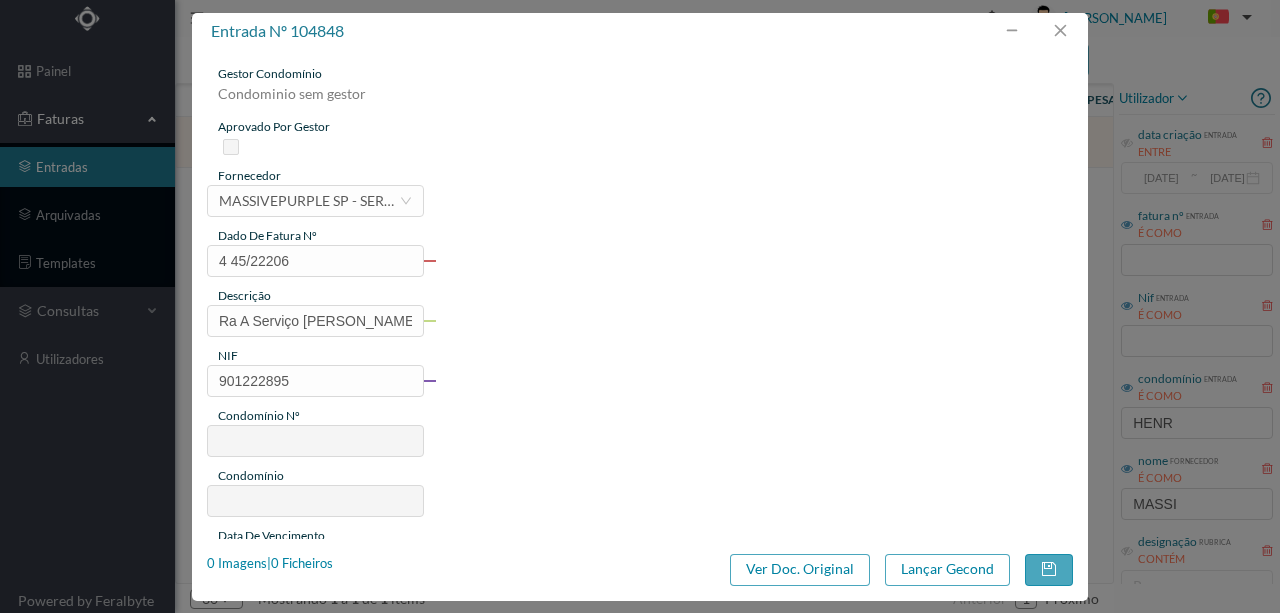 type on "747" 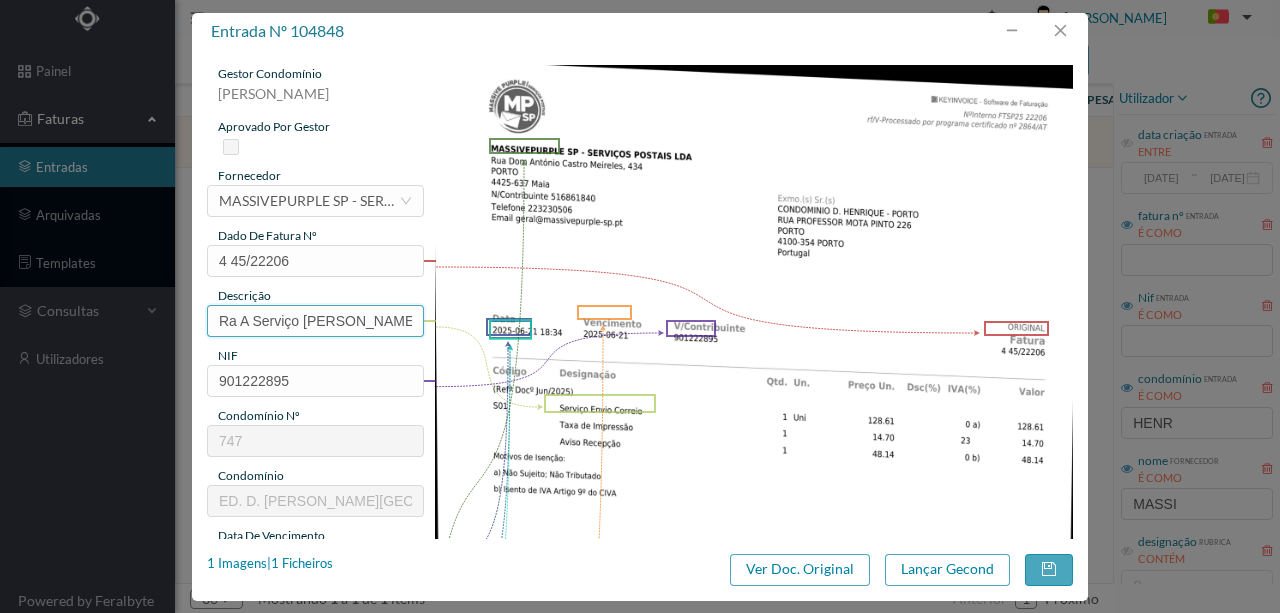 drag, startPoint x: 250, startPoint y: 318, endPoint x: 186, endPoint y: 315, distance: 64.070274 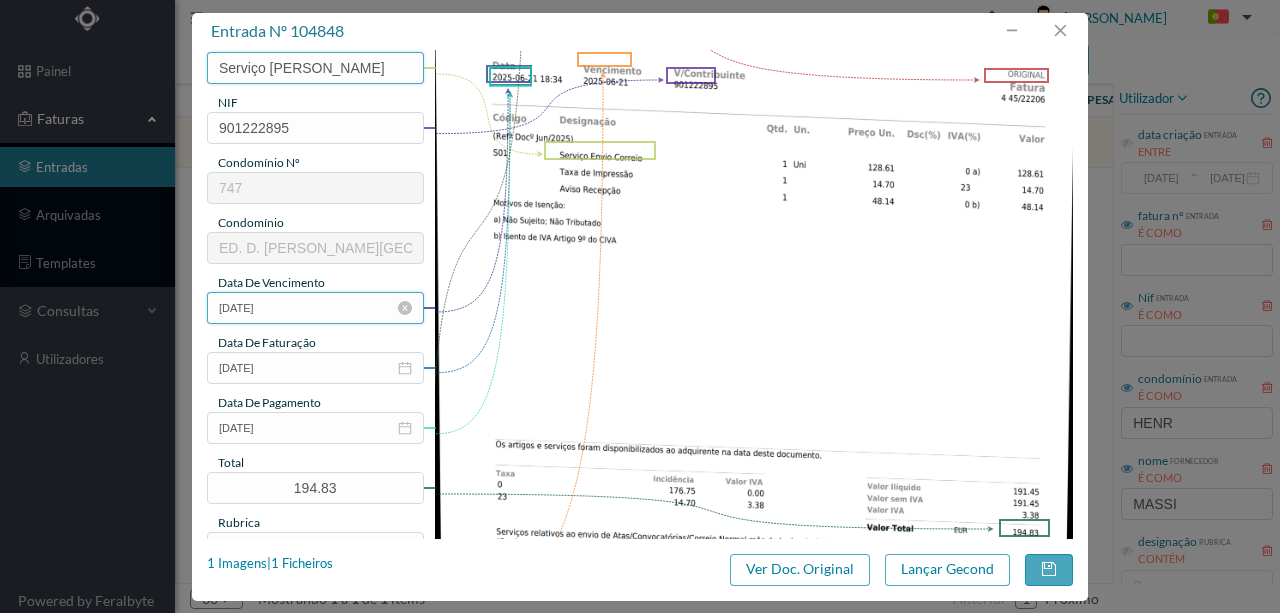 scroll, scrollTop: 333, scrollLeft: 0, axis: vertical 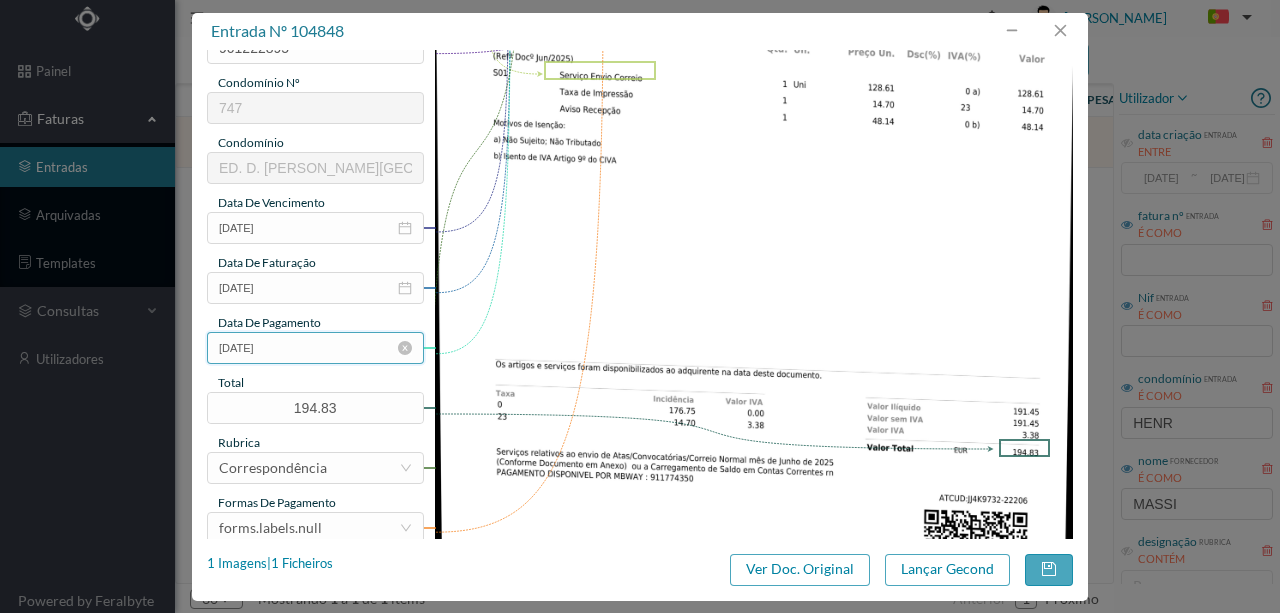 type on "Serviço [PERSON_NAME]" 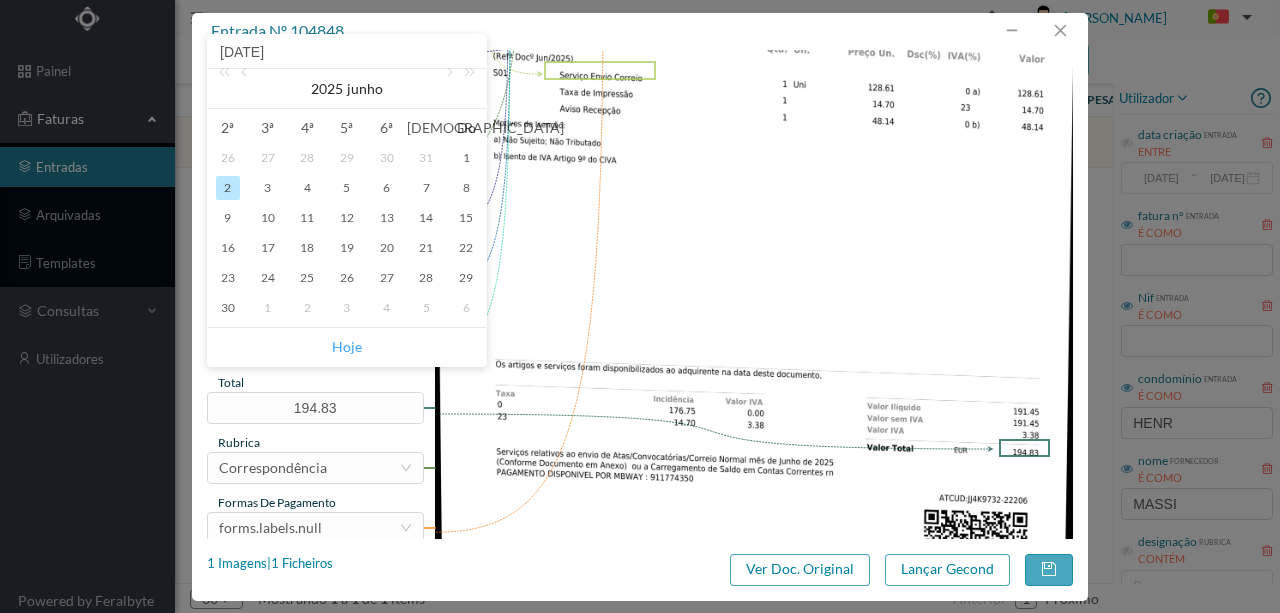 click on "Hoje" at bounding box center [347, 347] 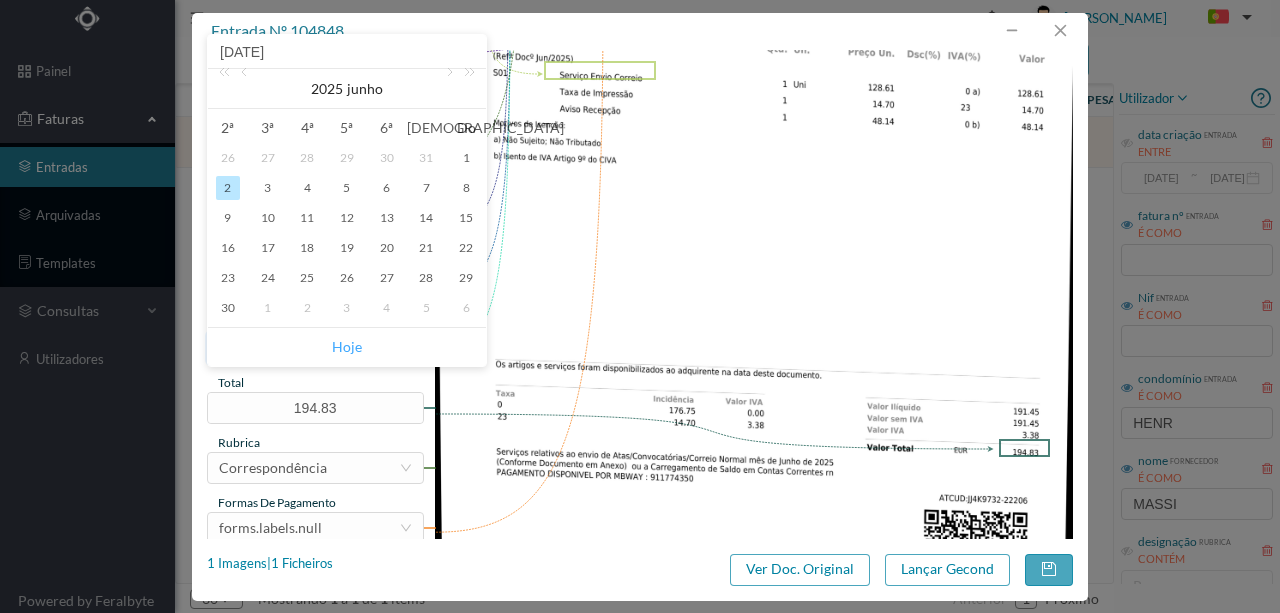 type on "[DATE]" 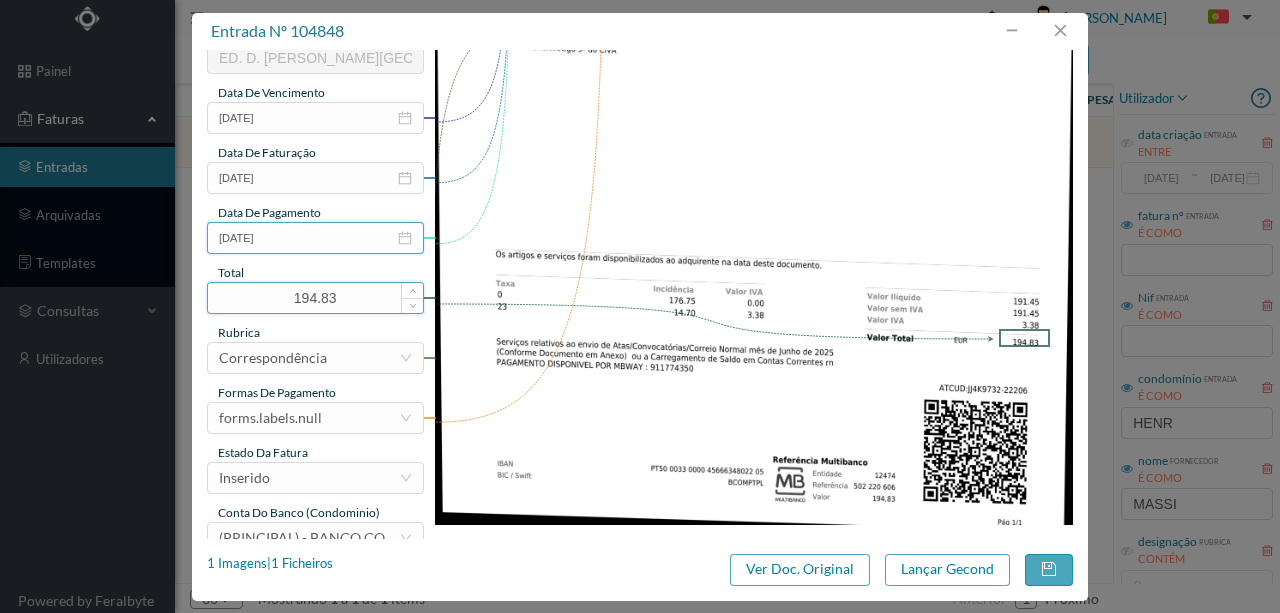 scroll, scrollTop: 473, scrollLeft: 0, axis: vertical 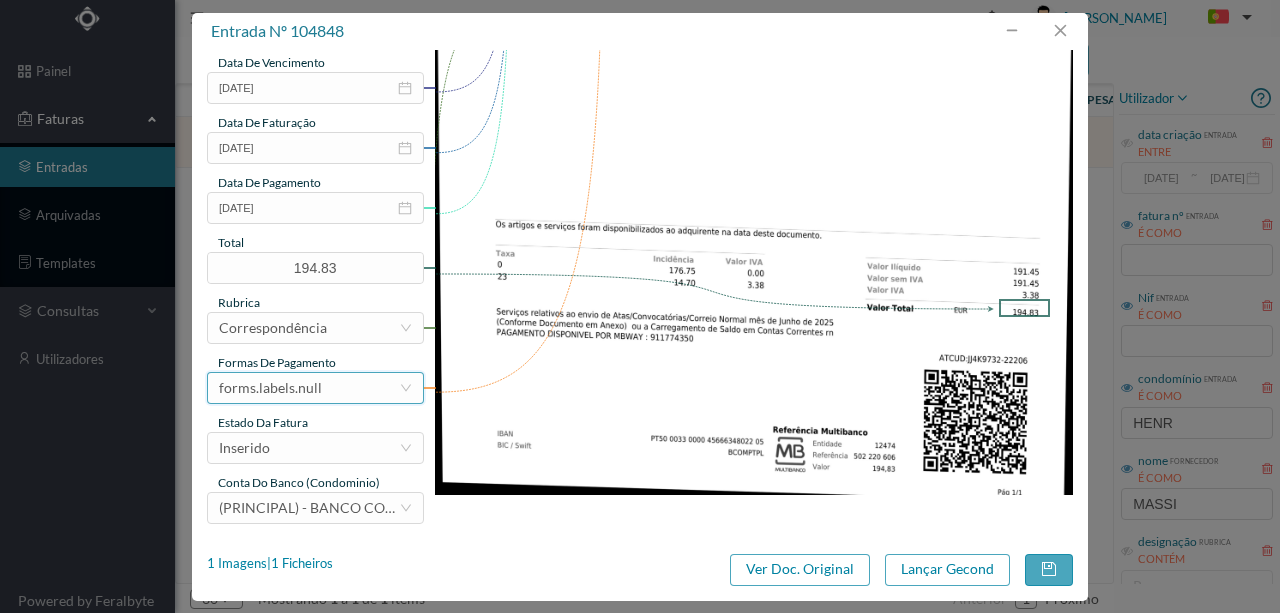 click on "forms.labels.null" at bounding box center [270, 388] 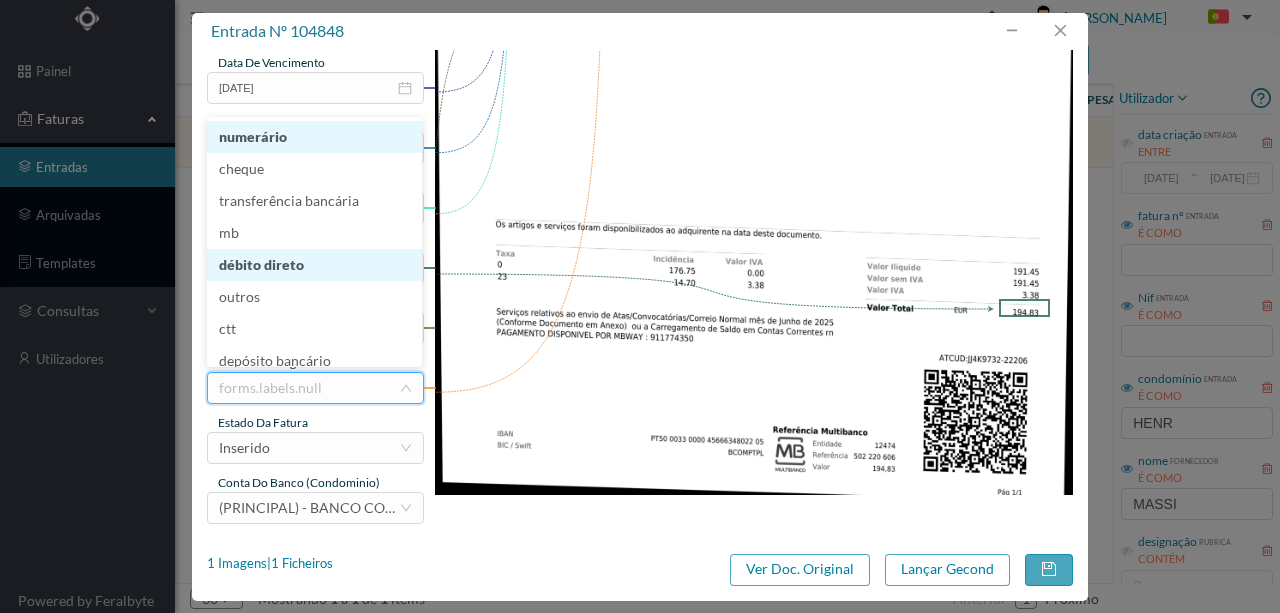 scroll, scrollTop: 4, scrollLeft: 0, axis: vertical 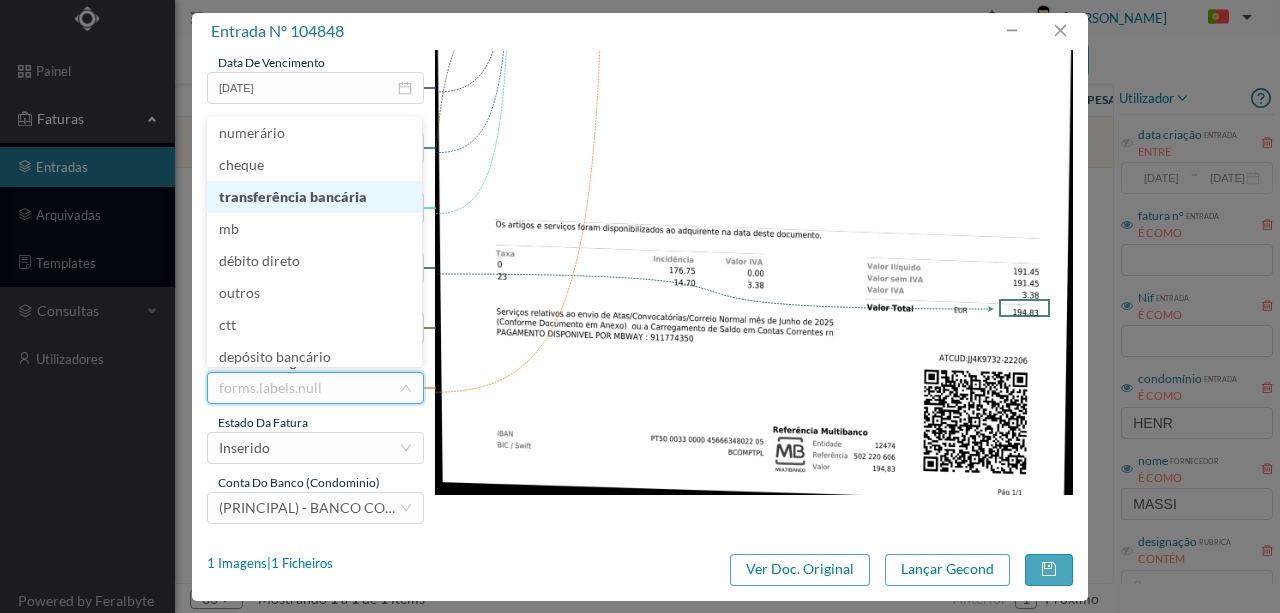click on "transferência bancária" at bounding box center (314, 197) 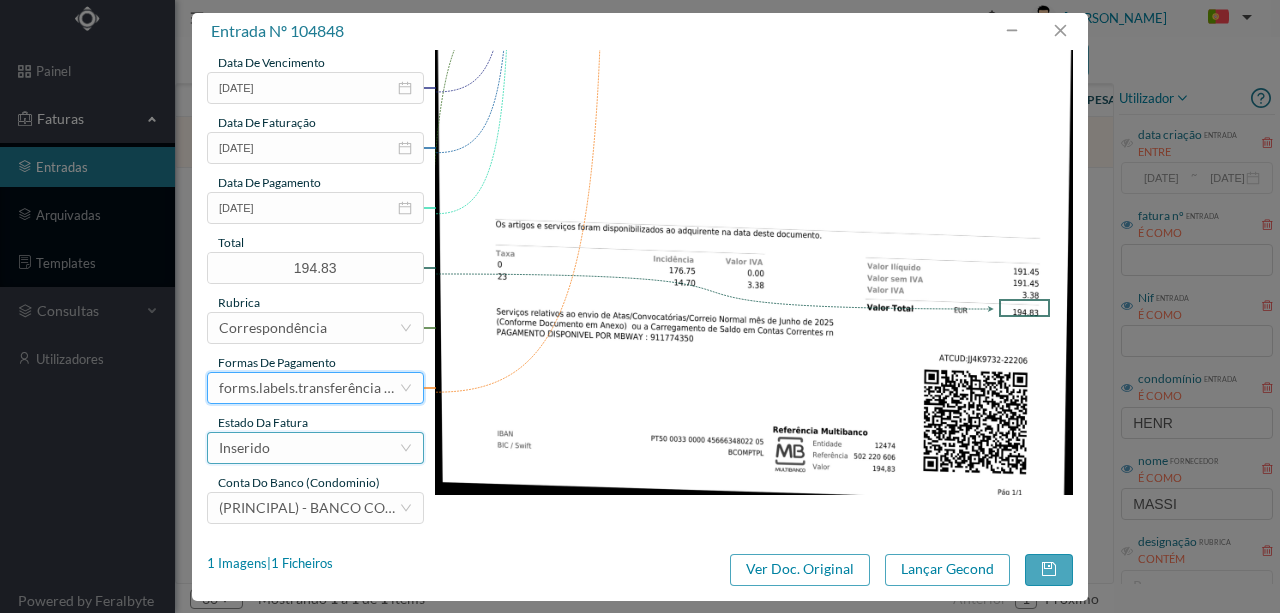 drag, startPoint x: 299, startPoint y: 444, endPoint x: 302, endPoint y: 456, distance: 12.369317 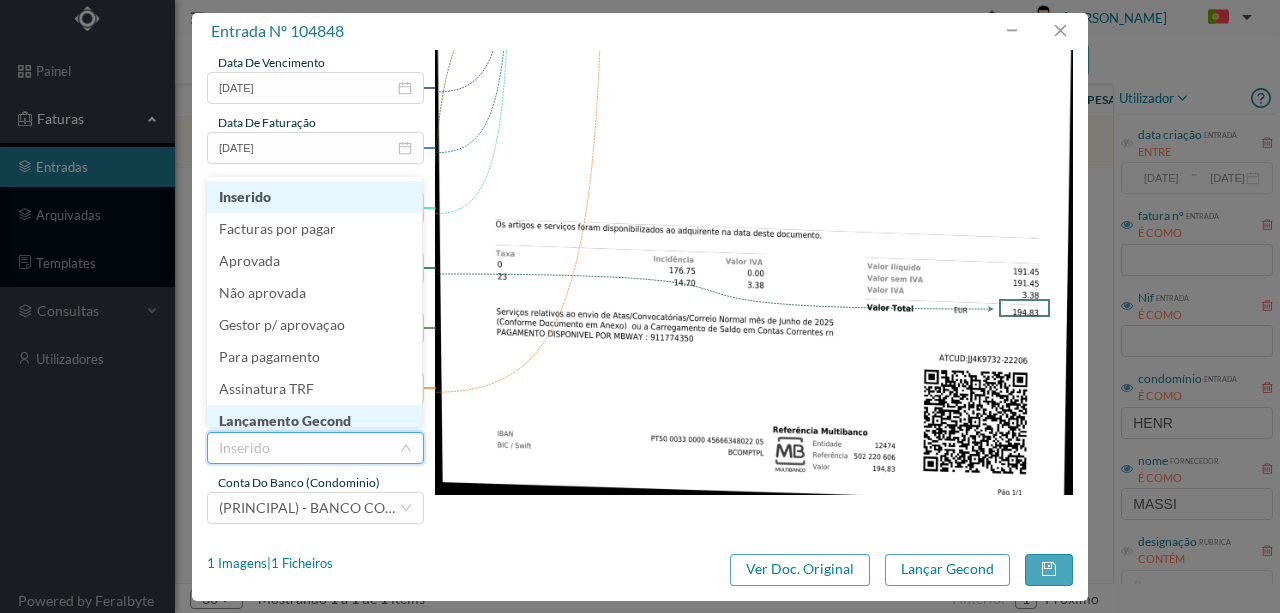 scroll, scrollTop: 10, scrollLeft: 0, axis: vertical 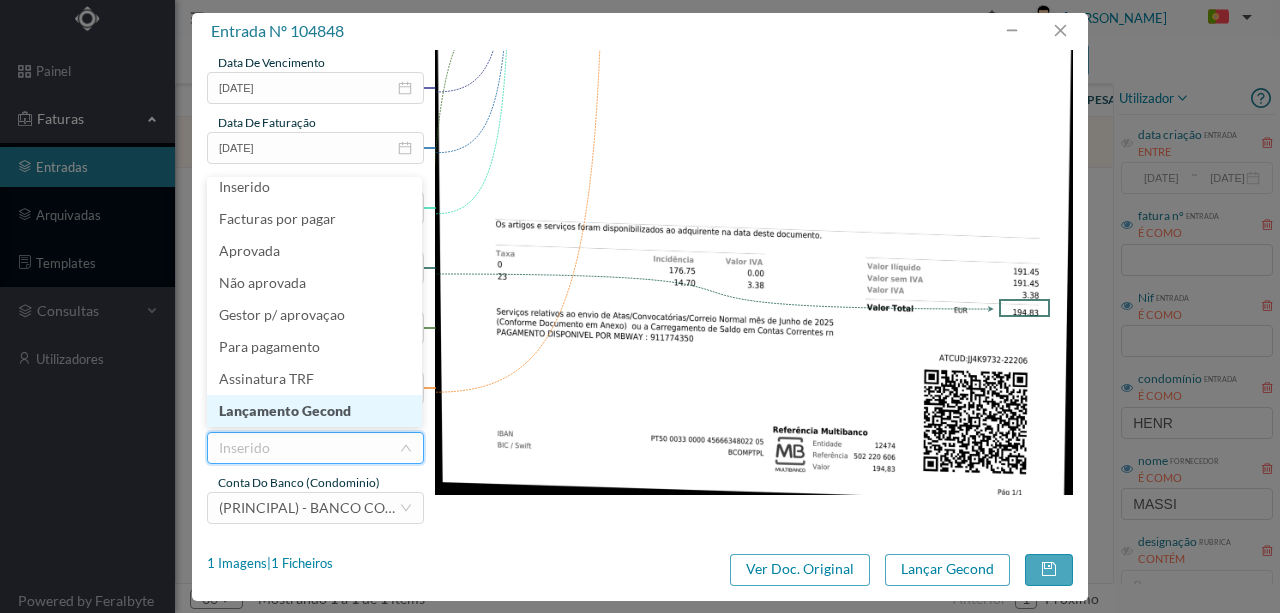 click on "Lançamento Gecond" at bounding box center (314, 411) 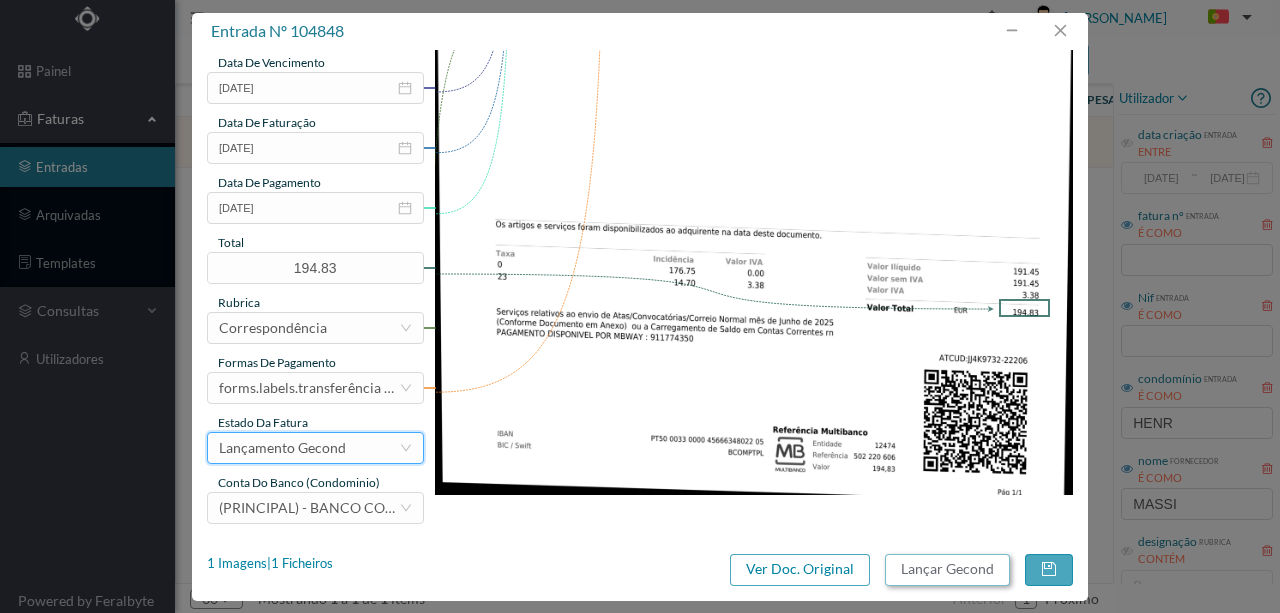 click on "Lançar Gecond" at bounding box center (947, 570) 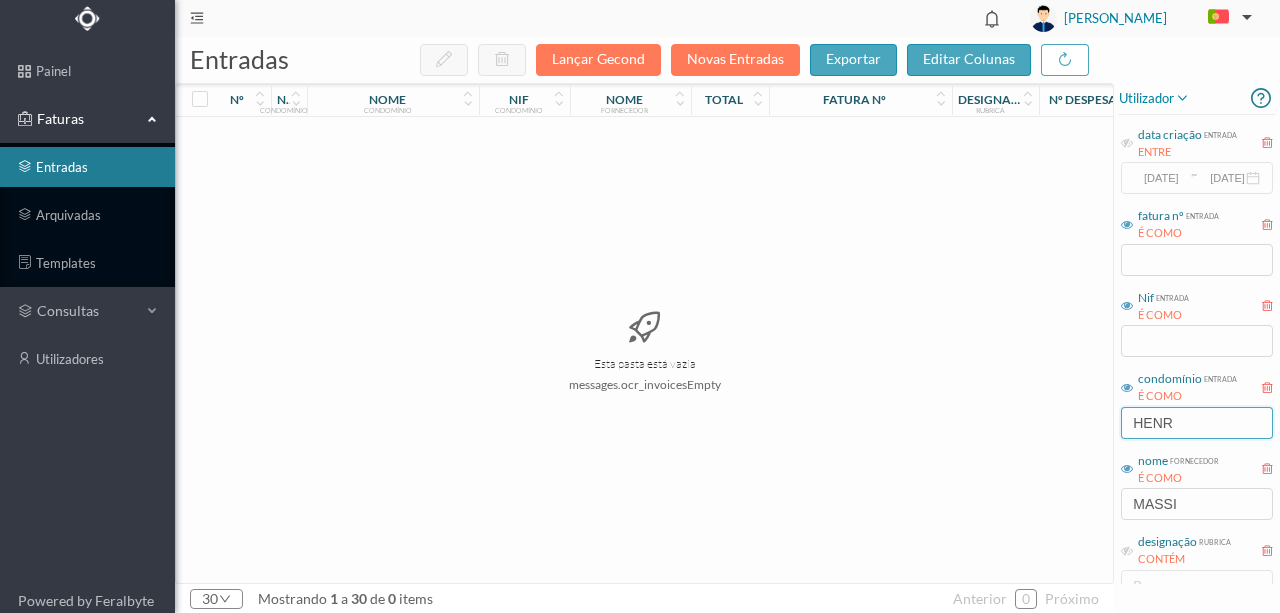 drag, startPoint x: 1201, startPoint y: 422, endPoint x: 1037, endPoint y: 439, distance: 164.87874 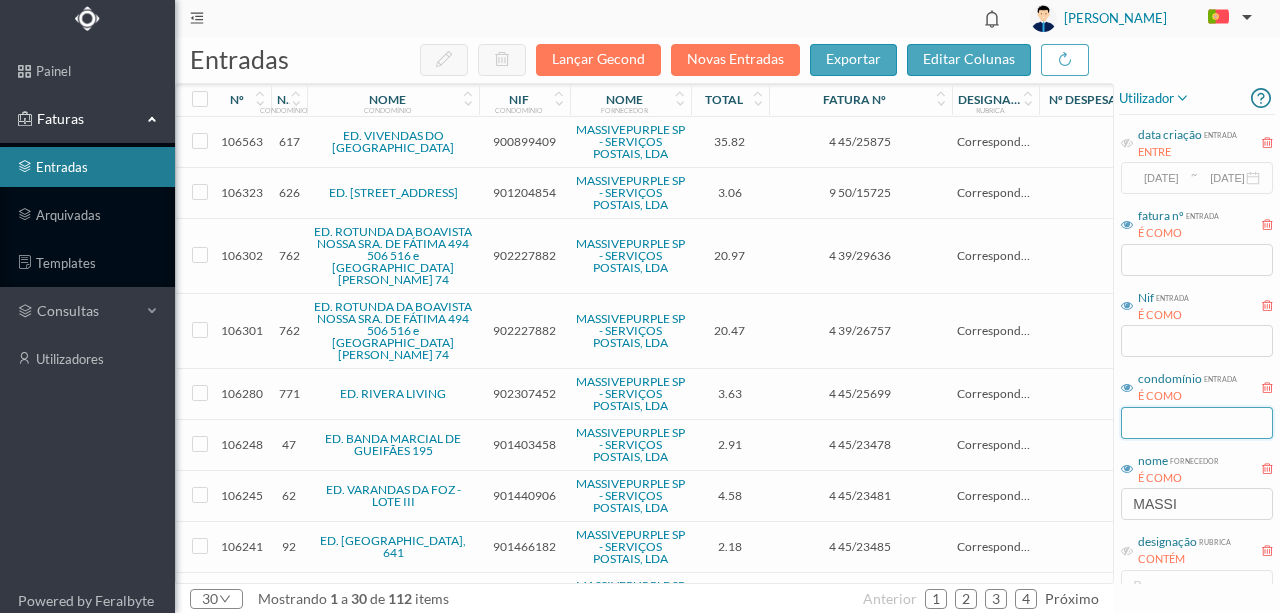 click at bounding box center (1197, 423) 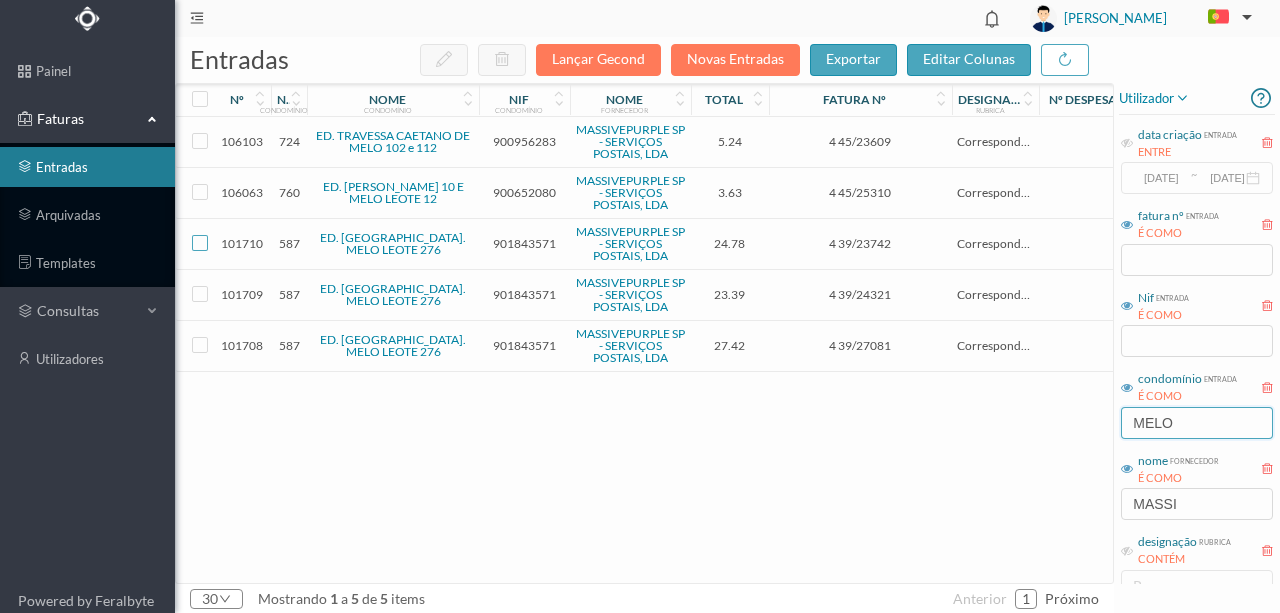 type on "MELO" 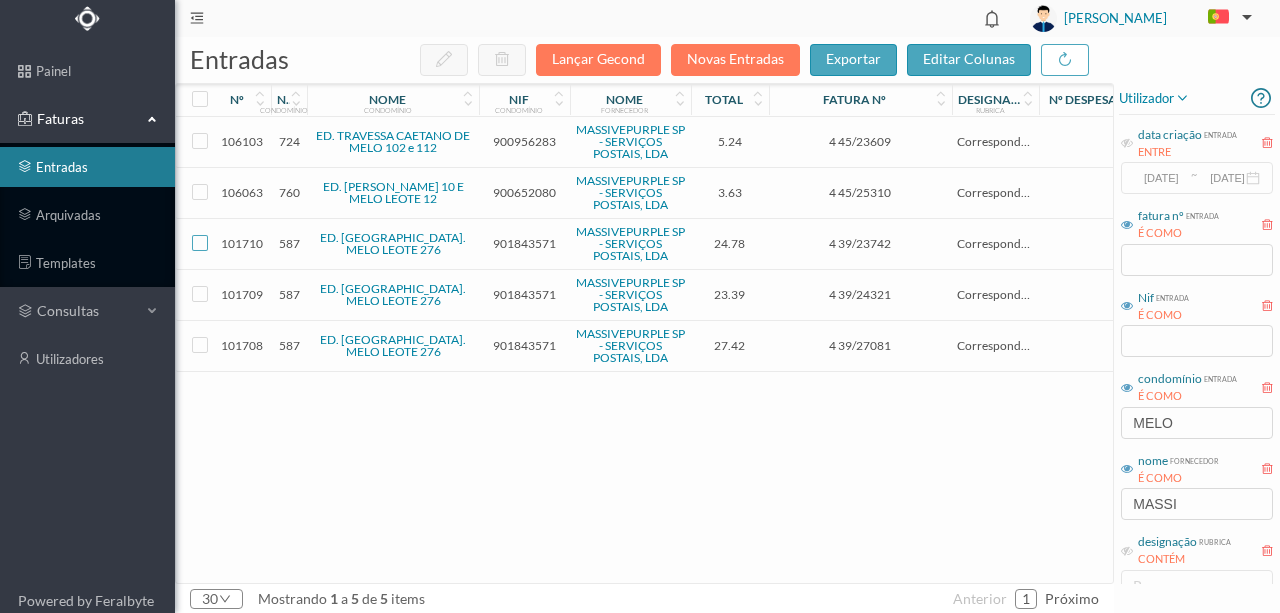 click at bounding box center [200, 243] 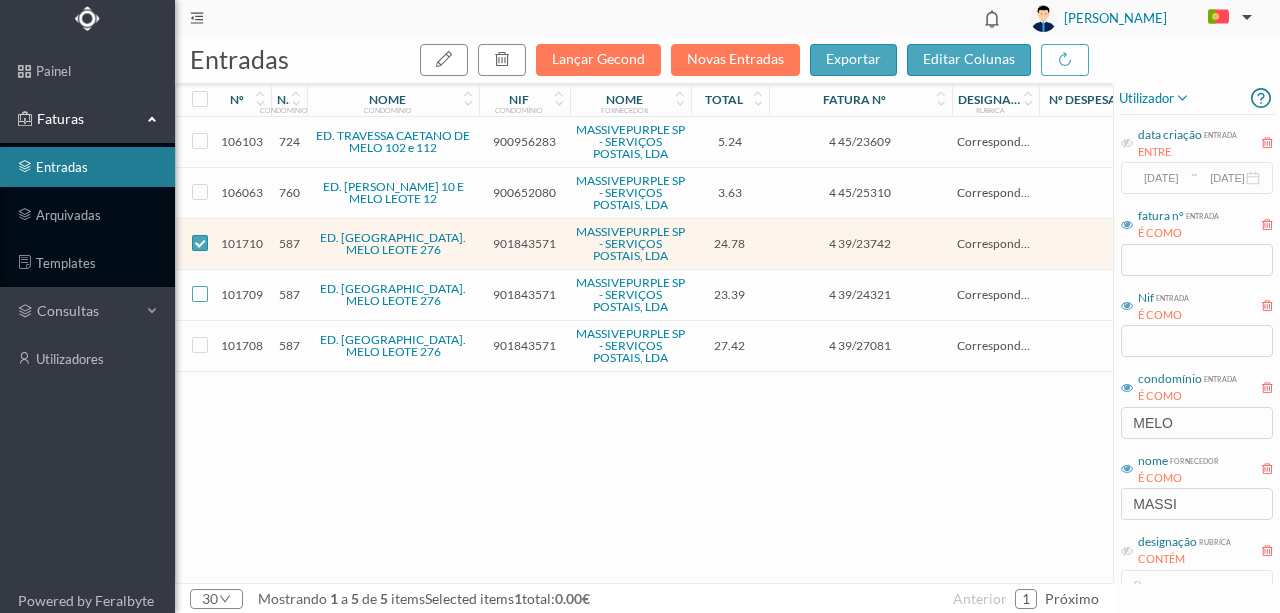 click at bounding box center [200, 294] 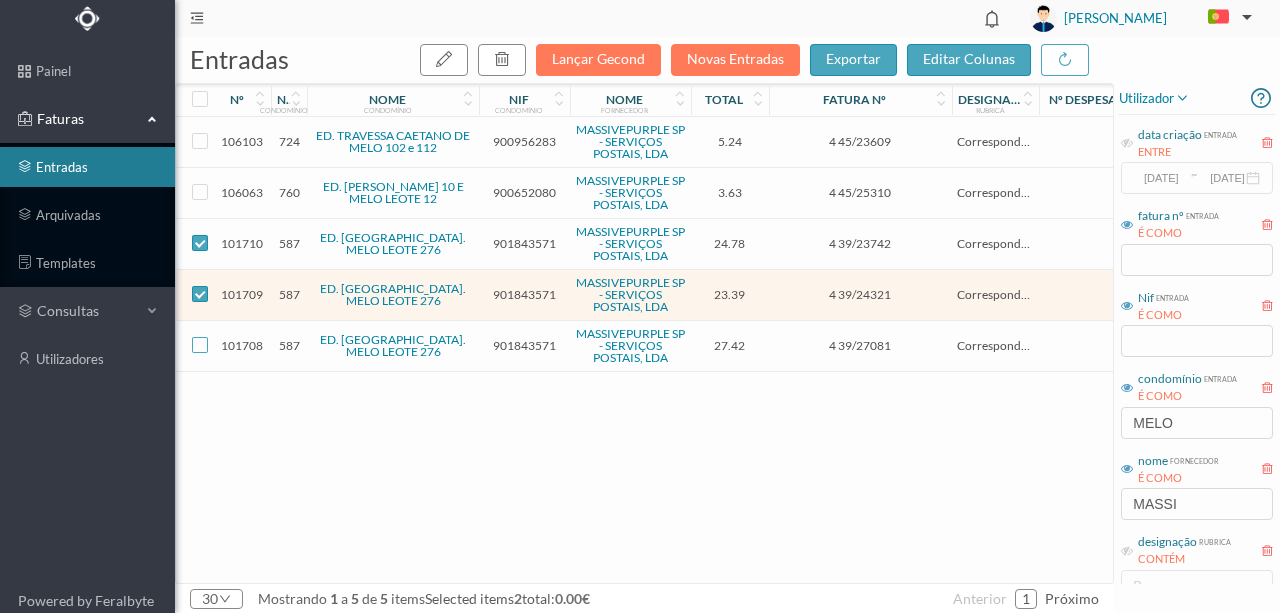 click at bounding box center (200, 345) 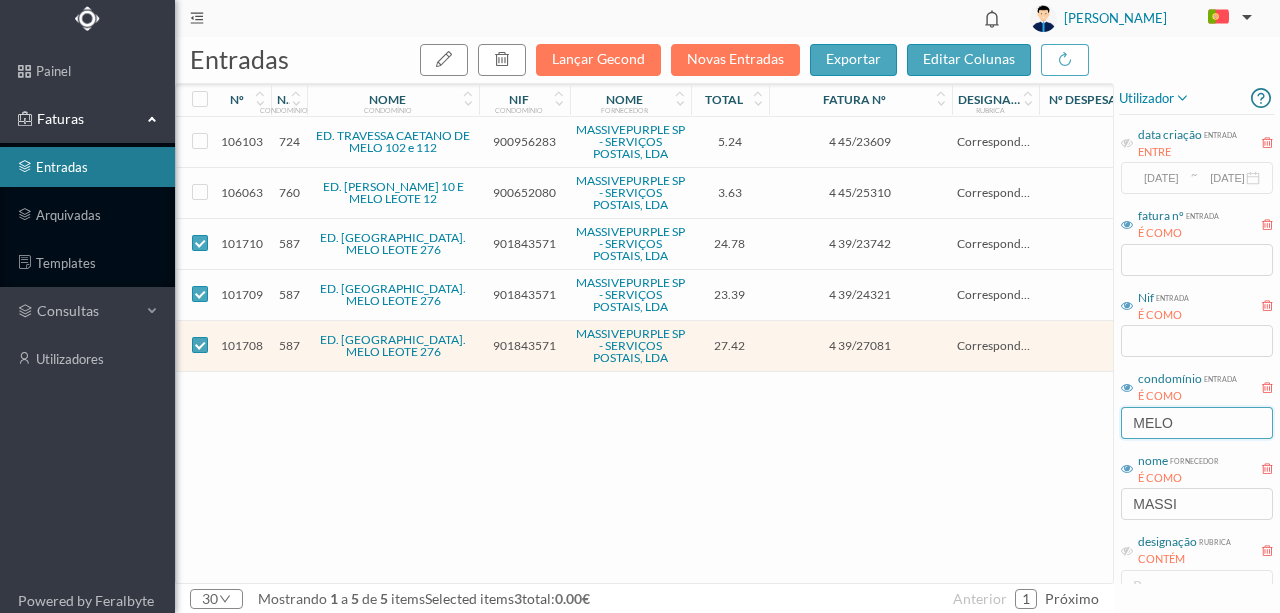 click on "MELO" at bounding box center (1197, 423) 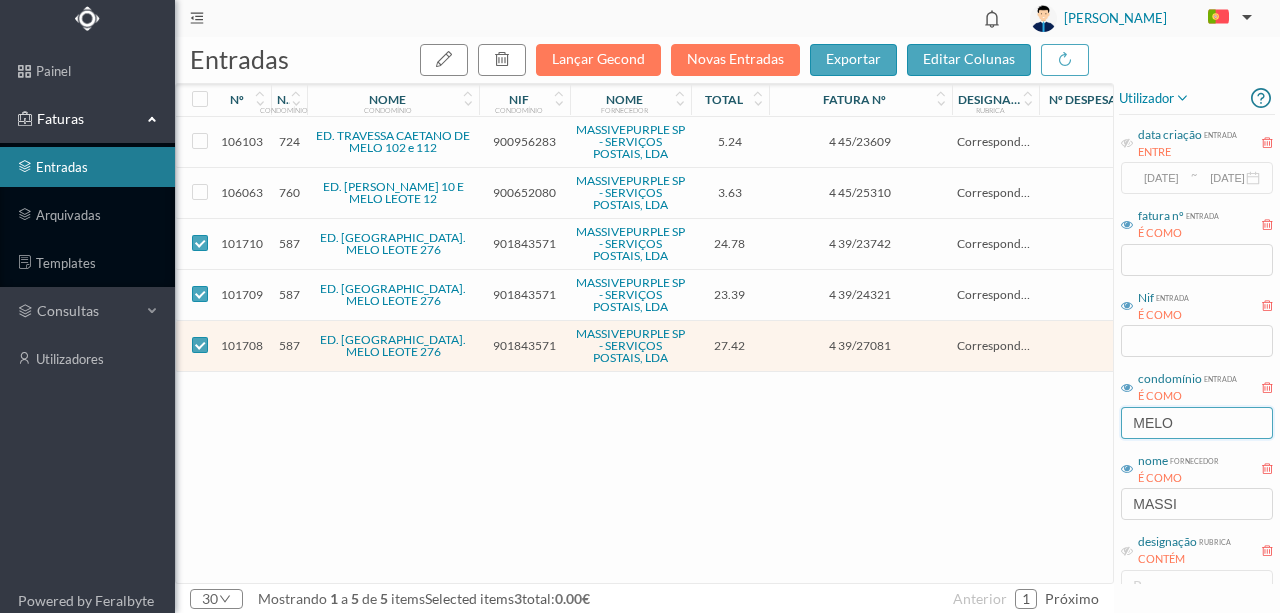 type on "[PERSON_NAME]" 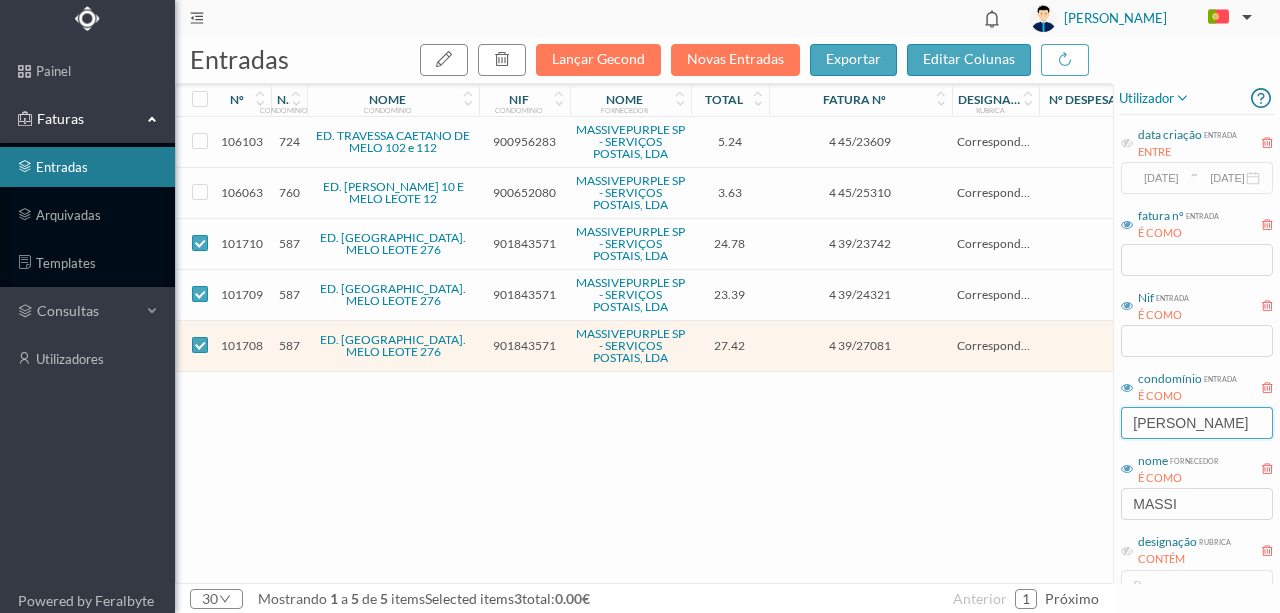checkbox on "false" 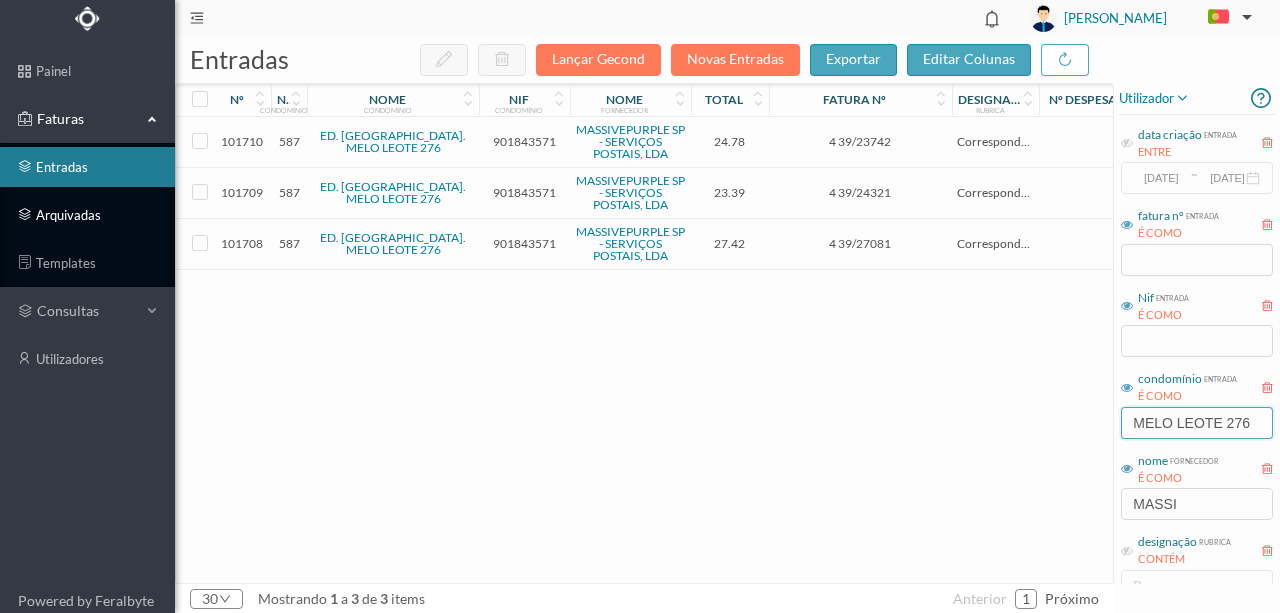 type on "MELO LEOTE 276" 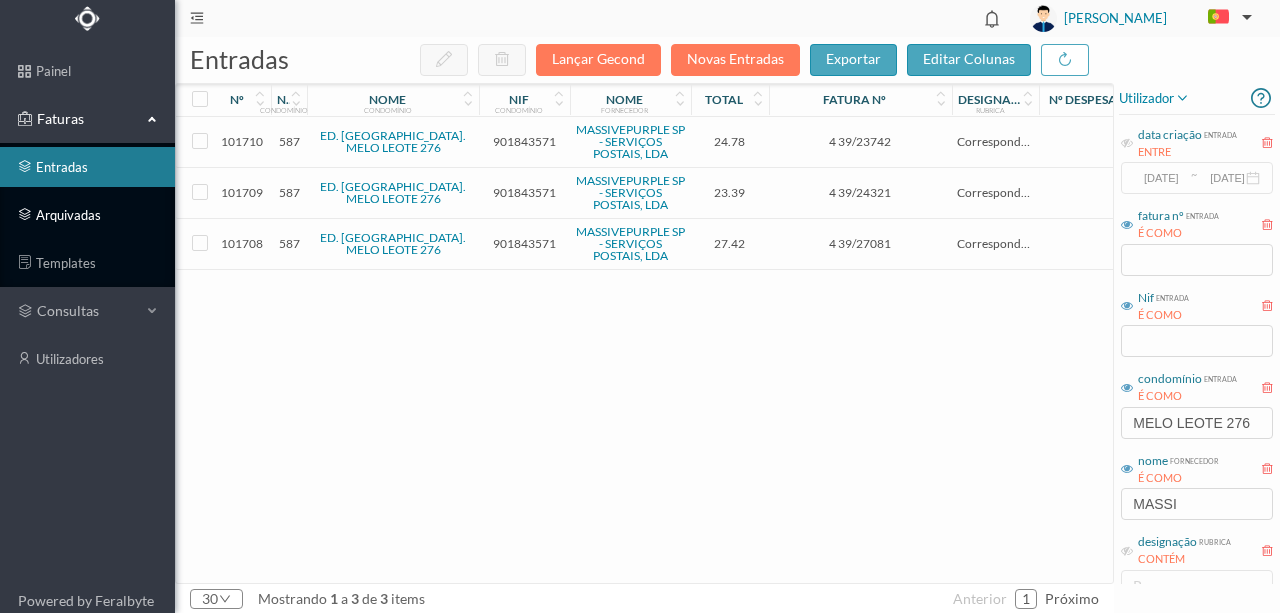 click on "arquivadas" at bounding box center (87, 215) 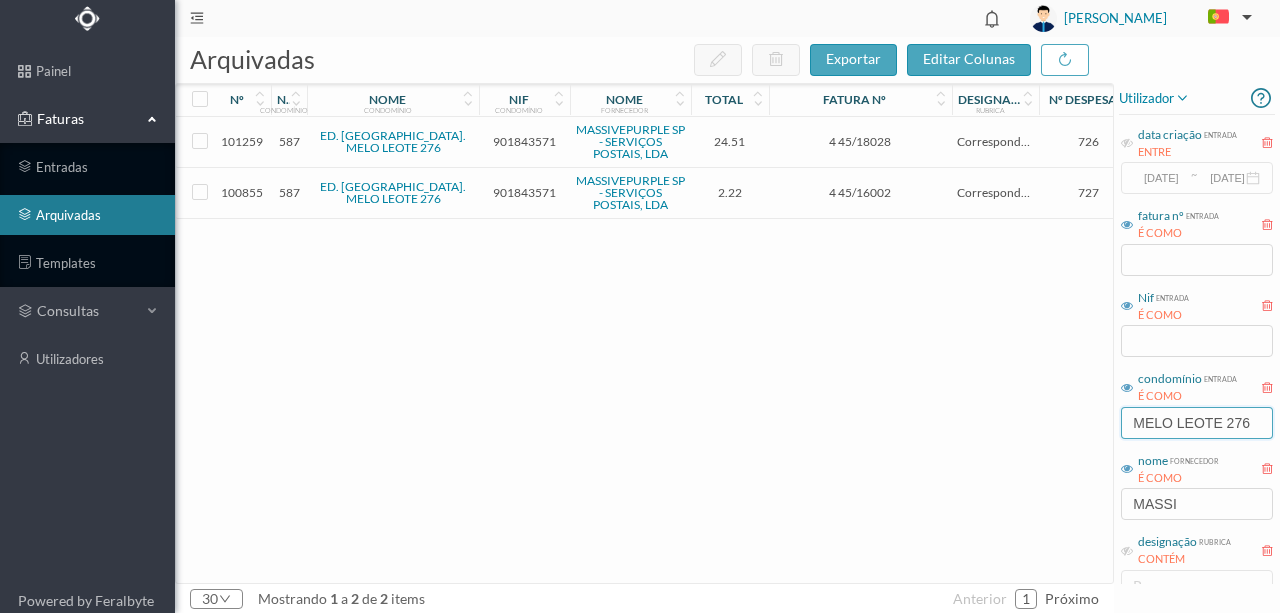 click on "MELO LEOTE 276" at bounding box center (1197, 423) 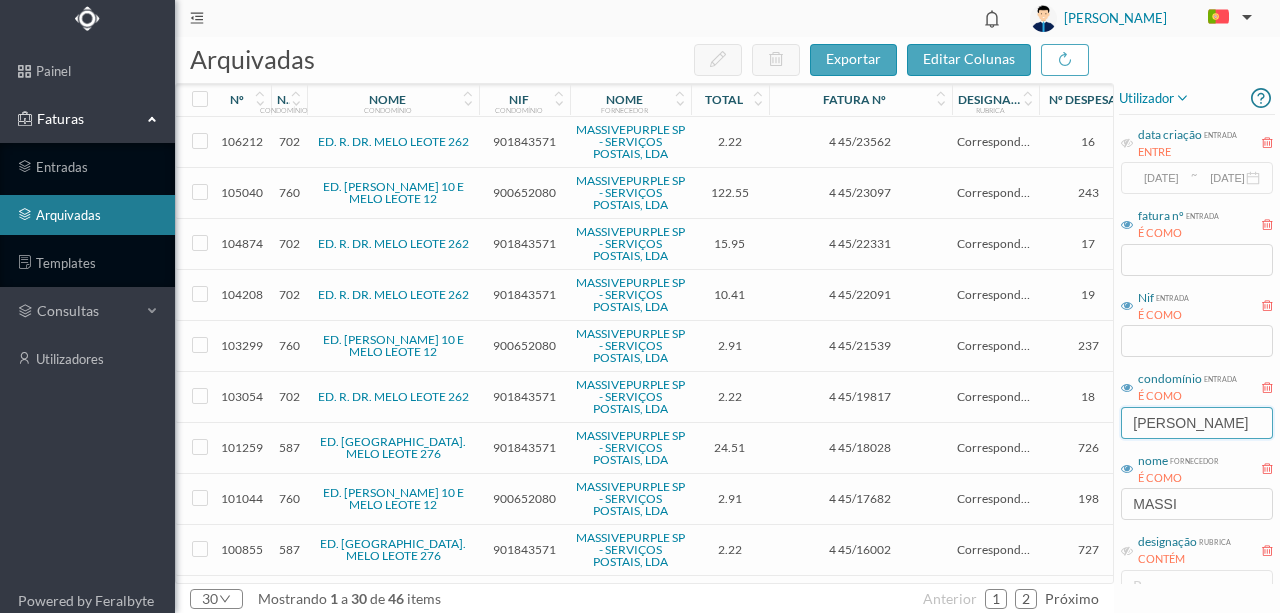 type on "[PERSON_NAME]" 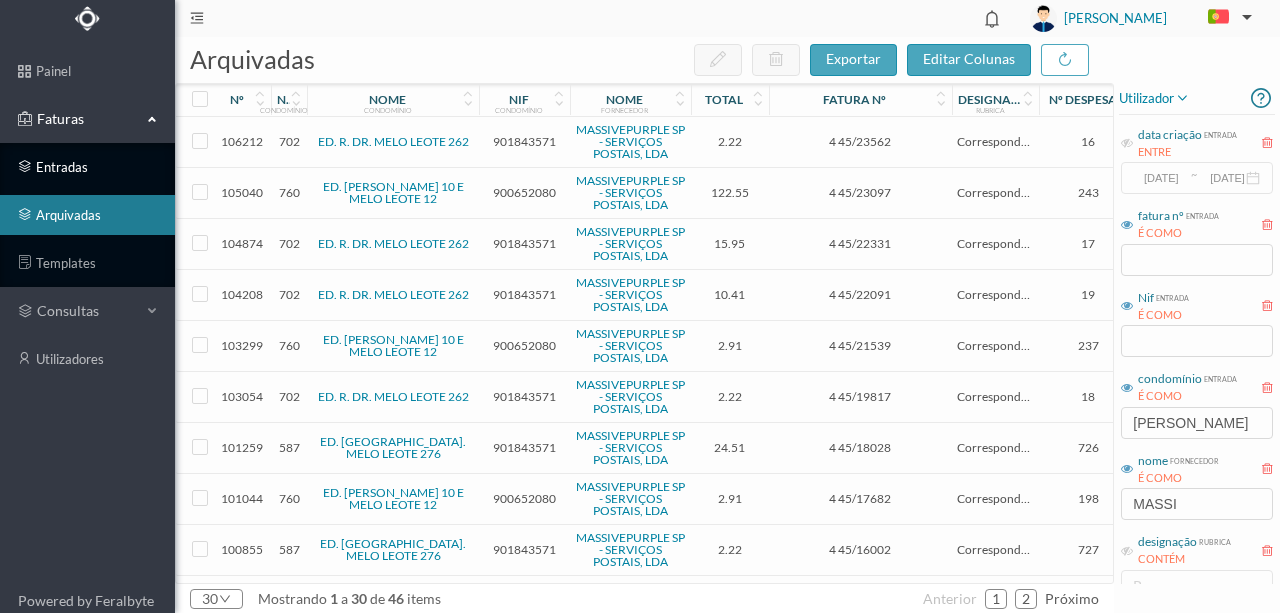 click on "entradas" at bounding box center (87, 167) 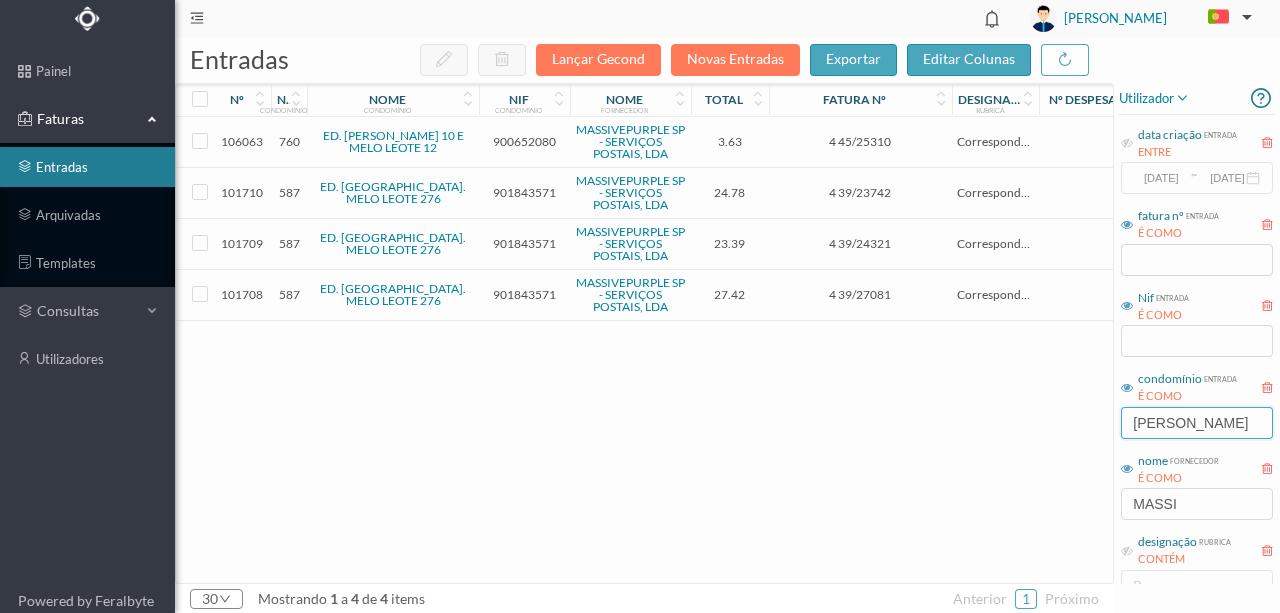 click on "[PERSON_NAME]" at bounding box center [1197, 423] 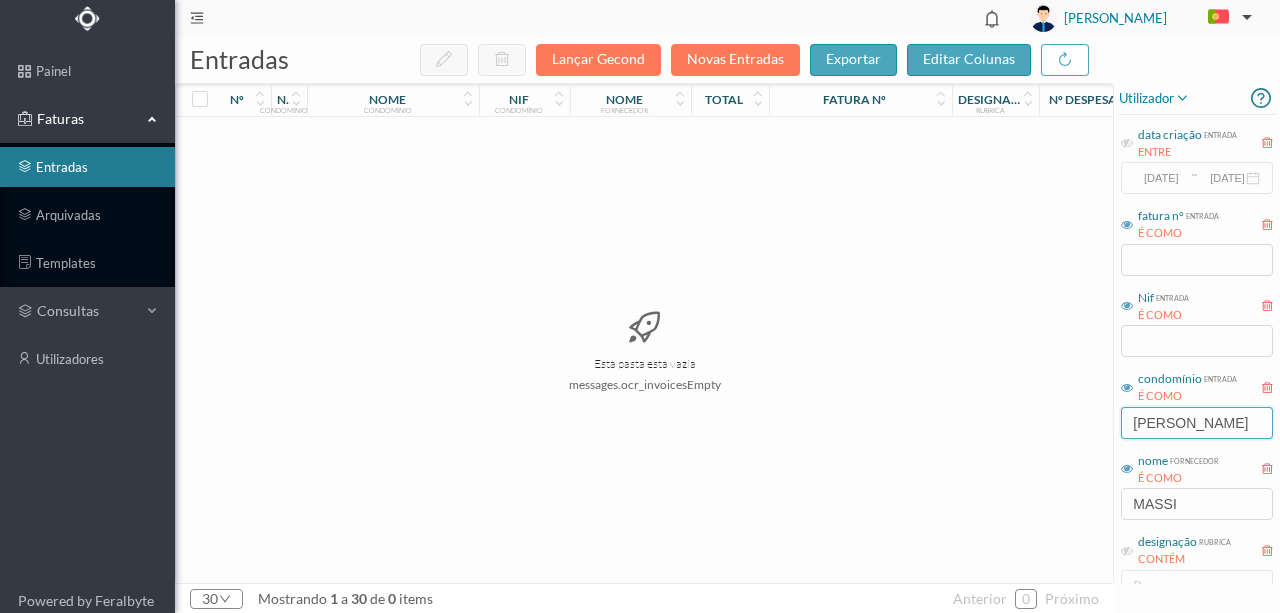 type on "[PERSON_NAME]" 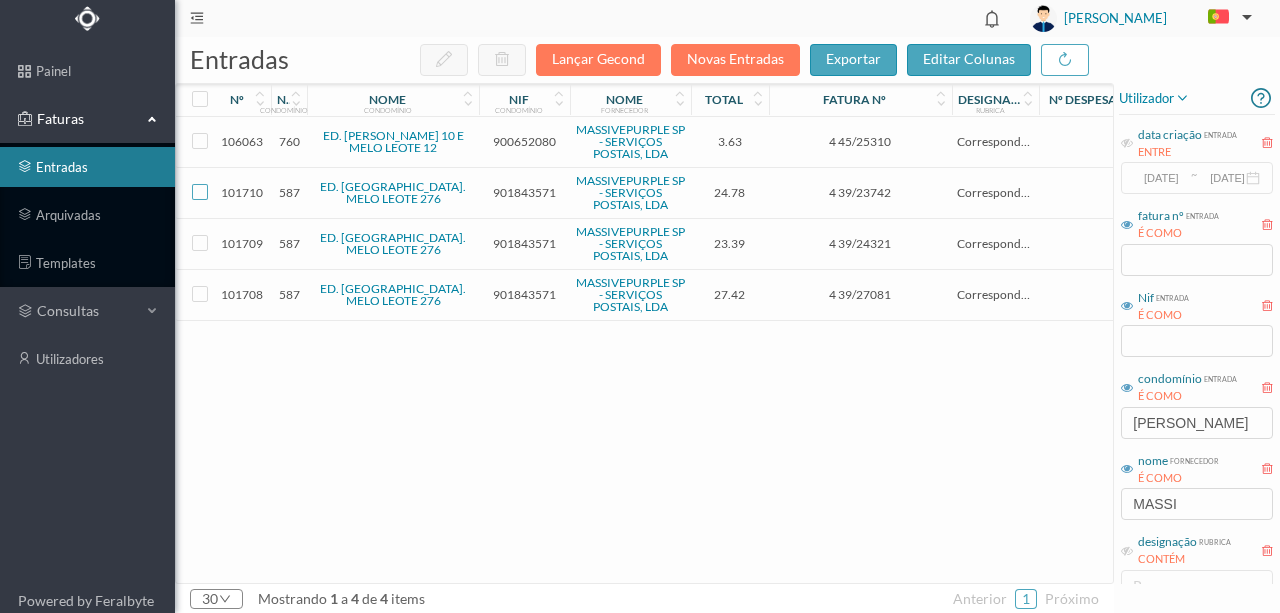 click at bounding box center [200, 192] 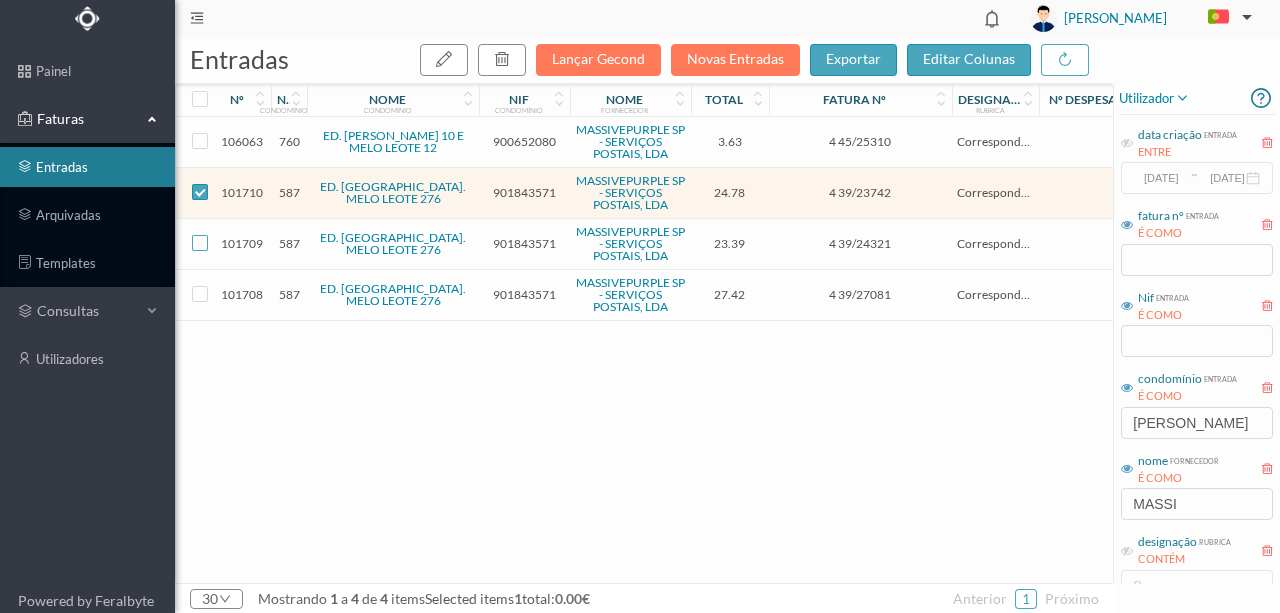 click at bounding box center [200, 243] 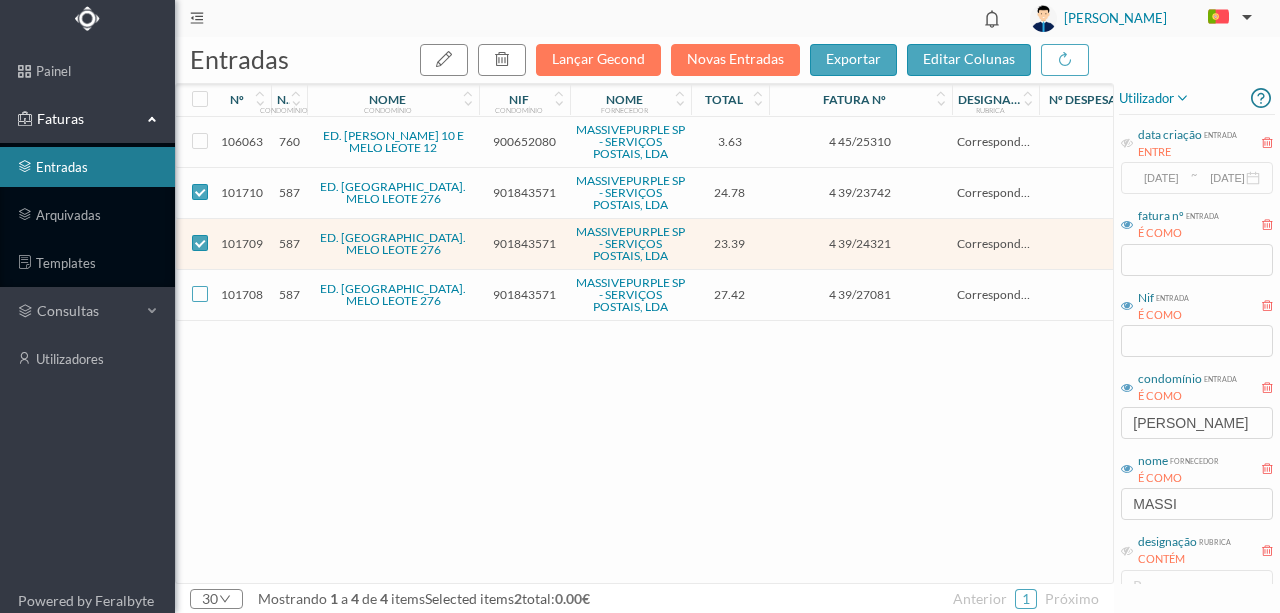 click at bounding box center [200, 294] 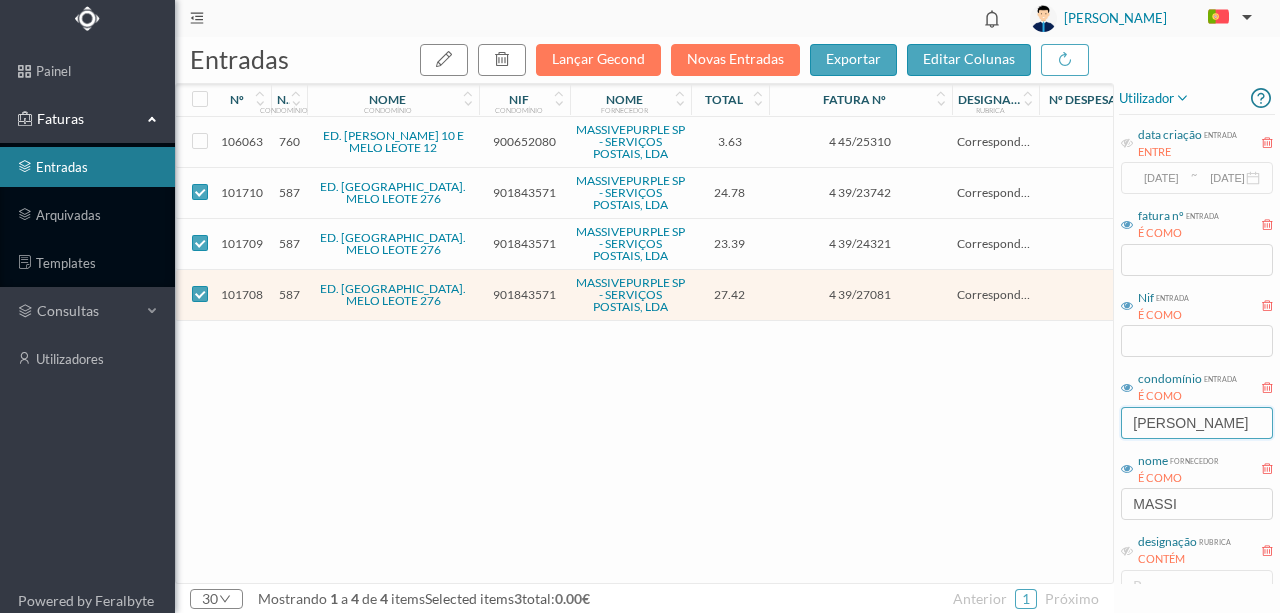 drag, startPoint x: 1235, startPoint y: 423, endPoint x: 1073, endPoint y: 435, distance: 162.44383 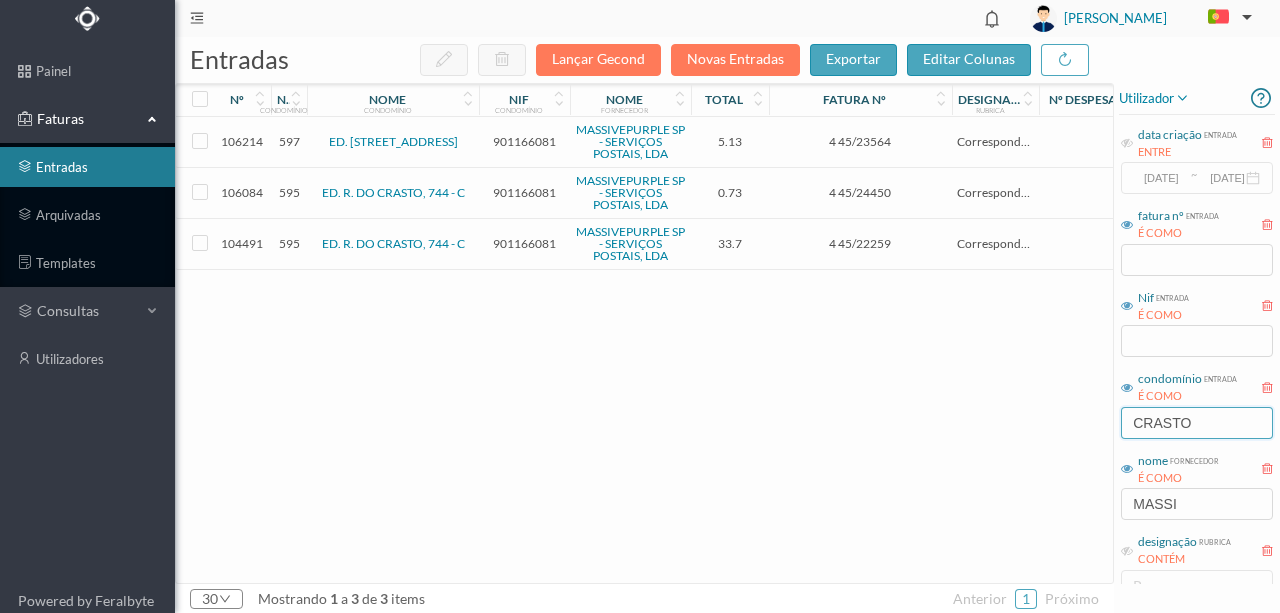 type on "CRASTO" 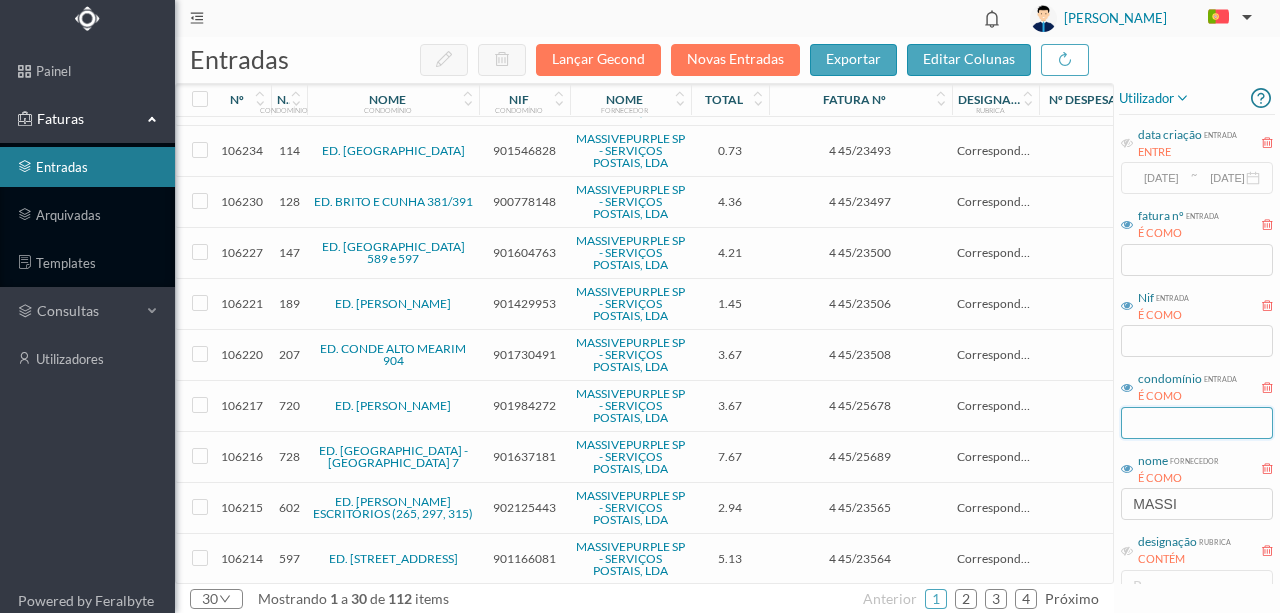 scroll, scrollTop: 800, scrollLeft: 0, axis: vertical 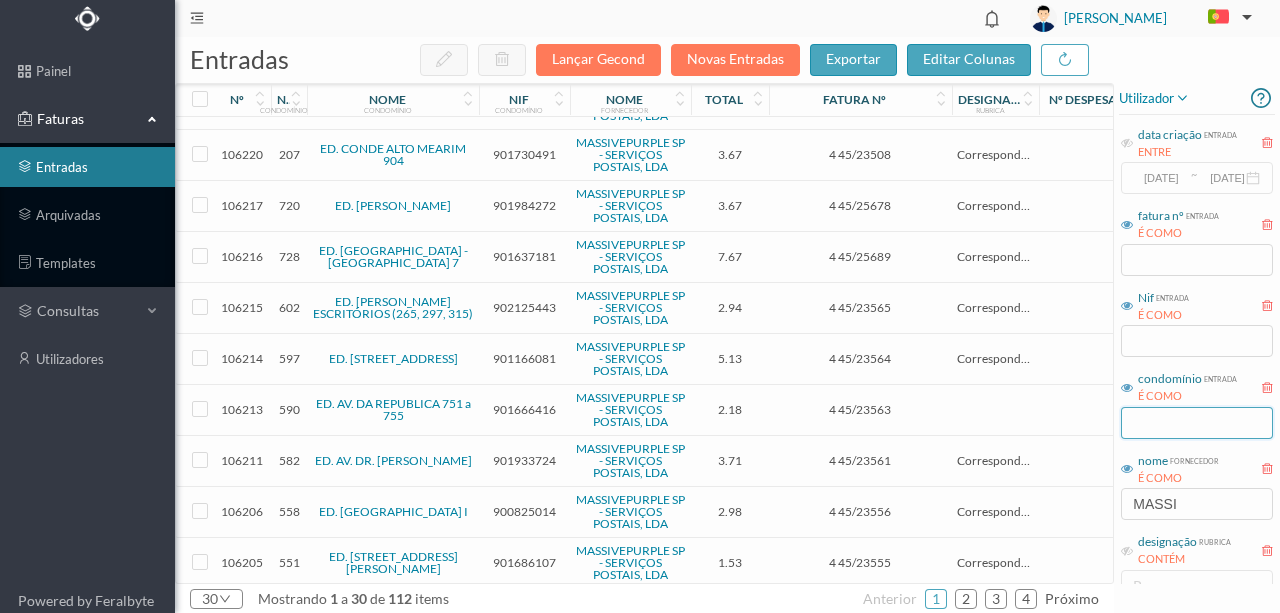 type 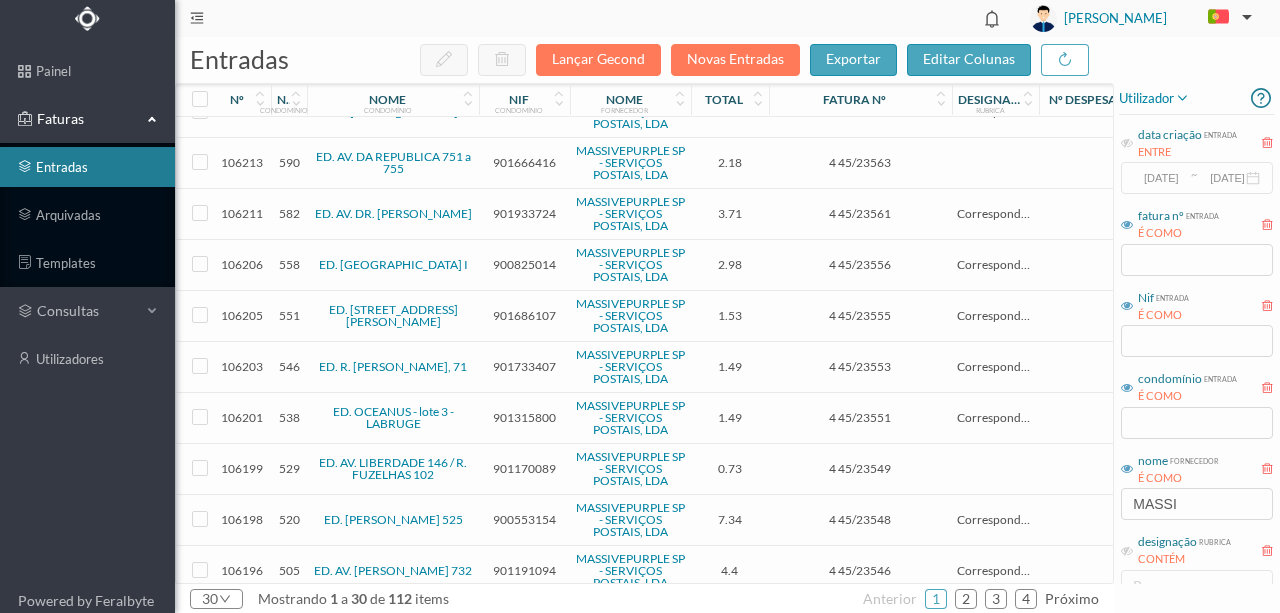 scroll, scrollTop: 1107, scrollLeft: 0, axis: vertical 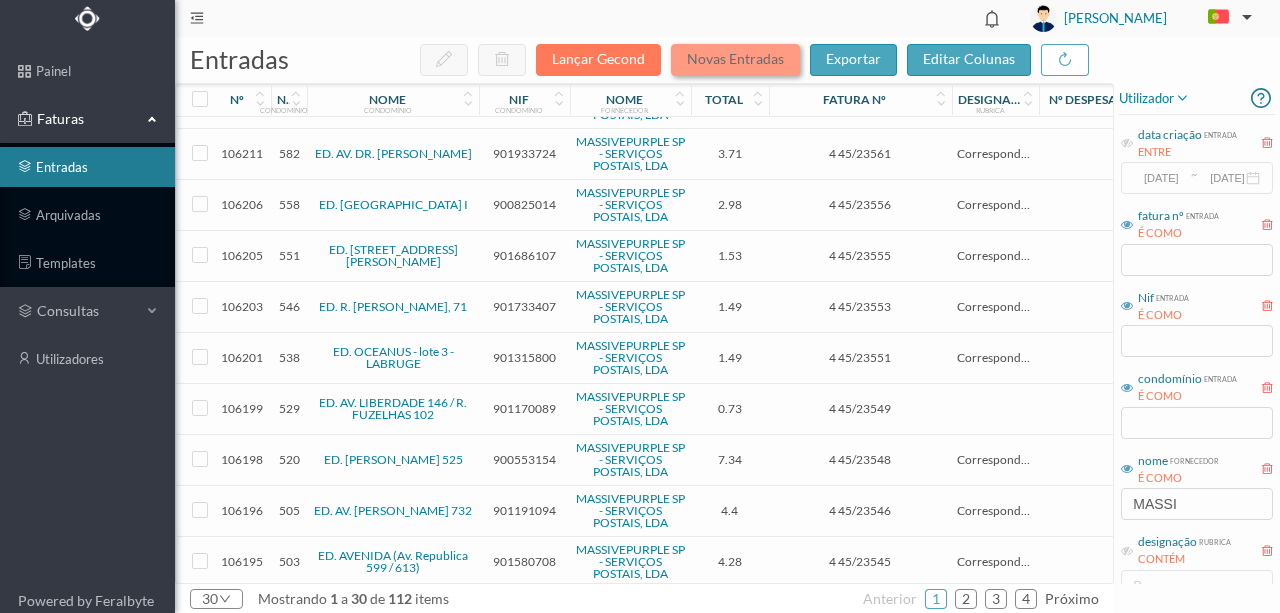click on "Novas Entradas" at bounding box center (735, 60) 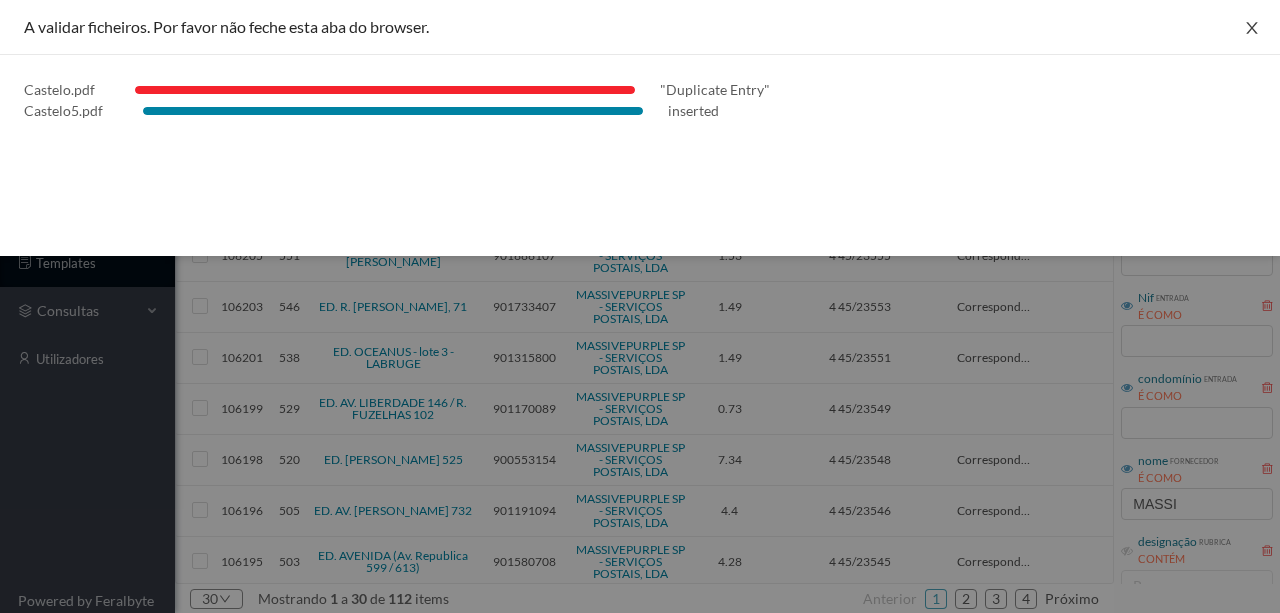 click 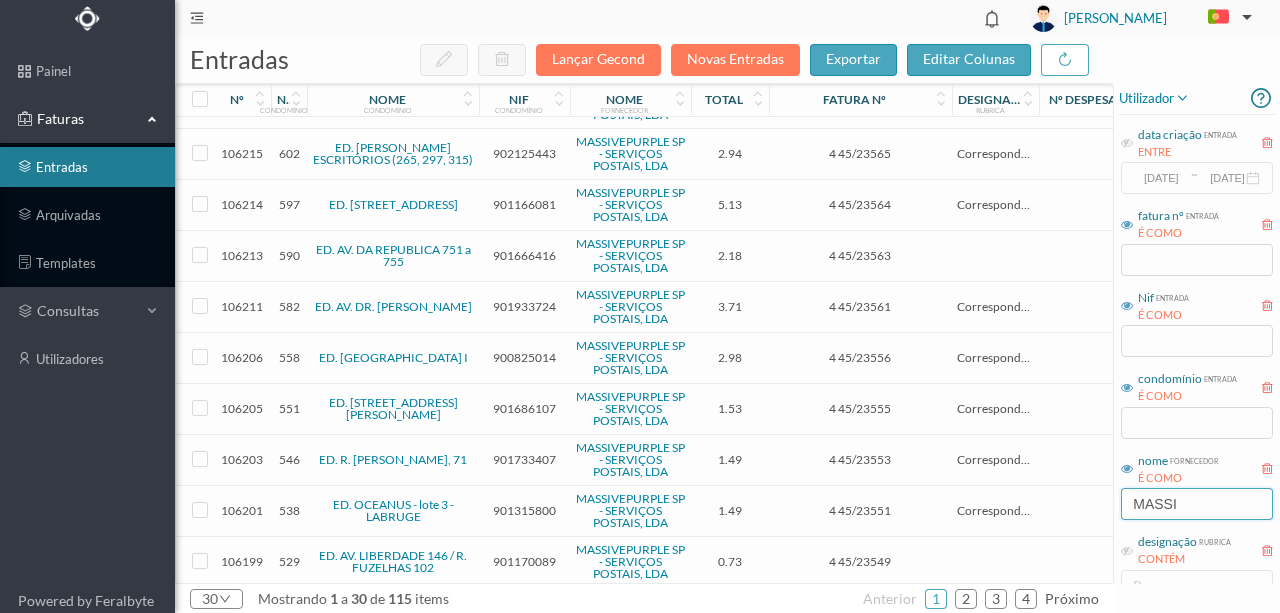 drag, startPoint x: 1186, startPoint y: 506, endPoint x: 1039, endPoint y: 498, distance: 147.21753 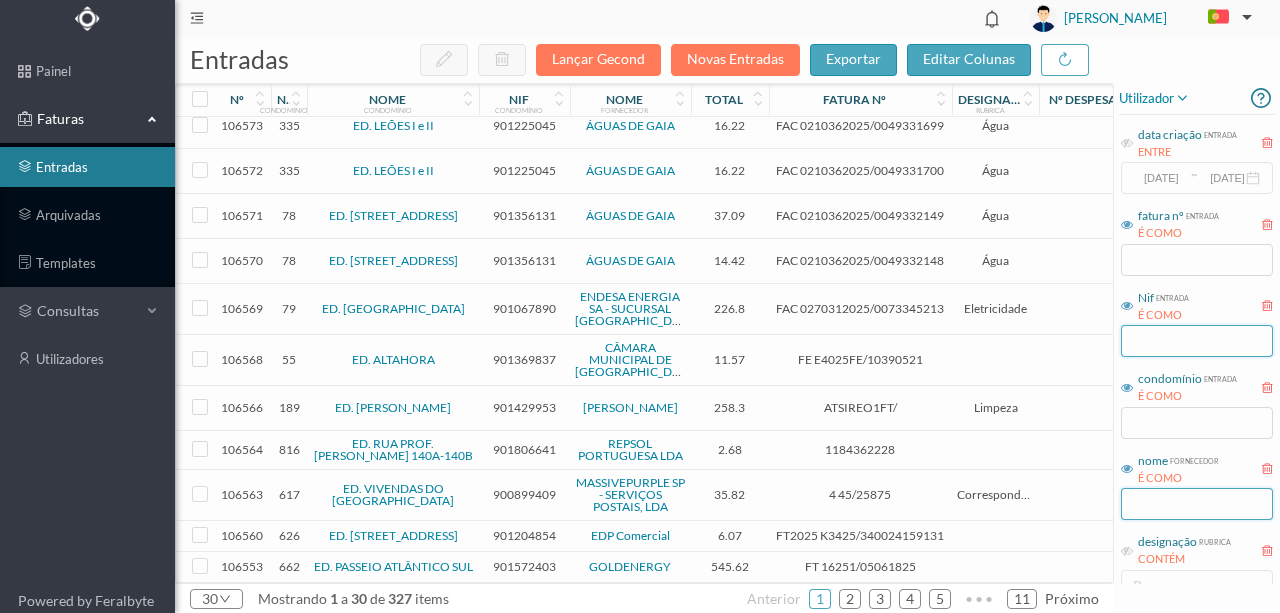 scroll, scrollTop: 904, scrollLeft: 0, axis: vertical 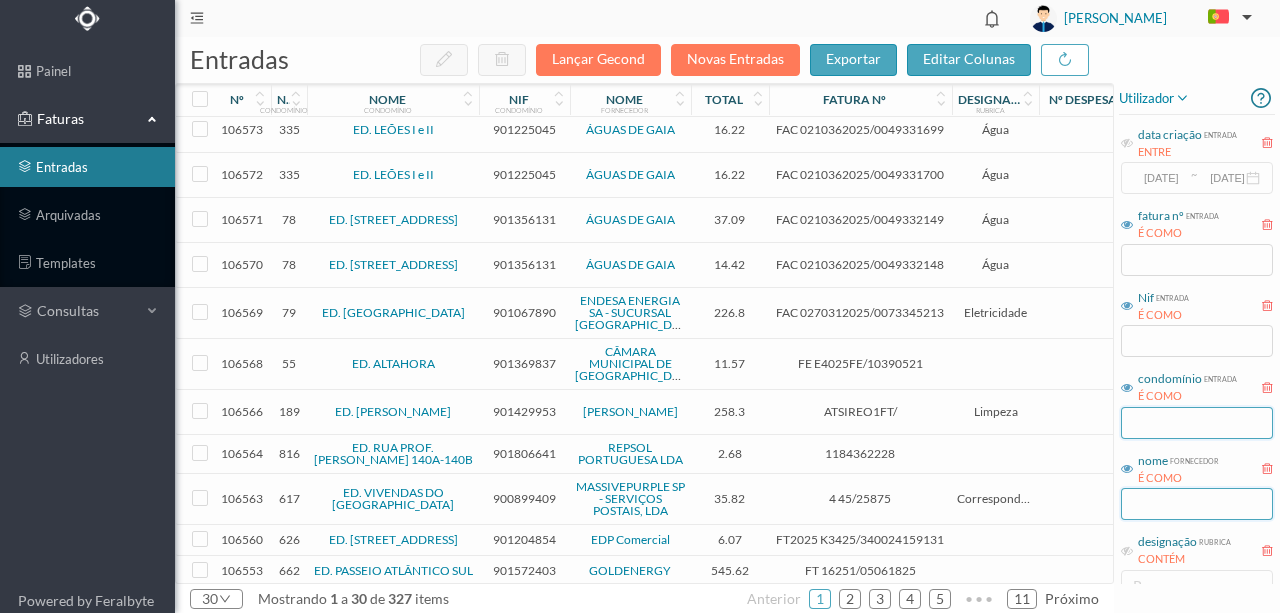 type 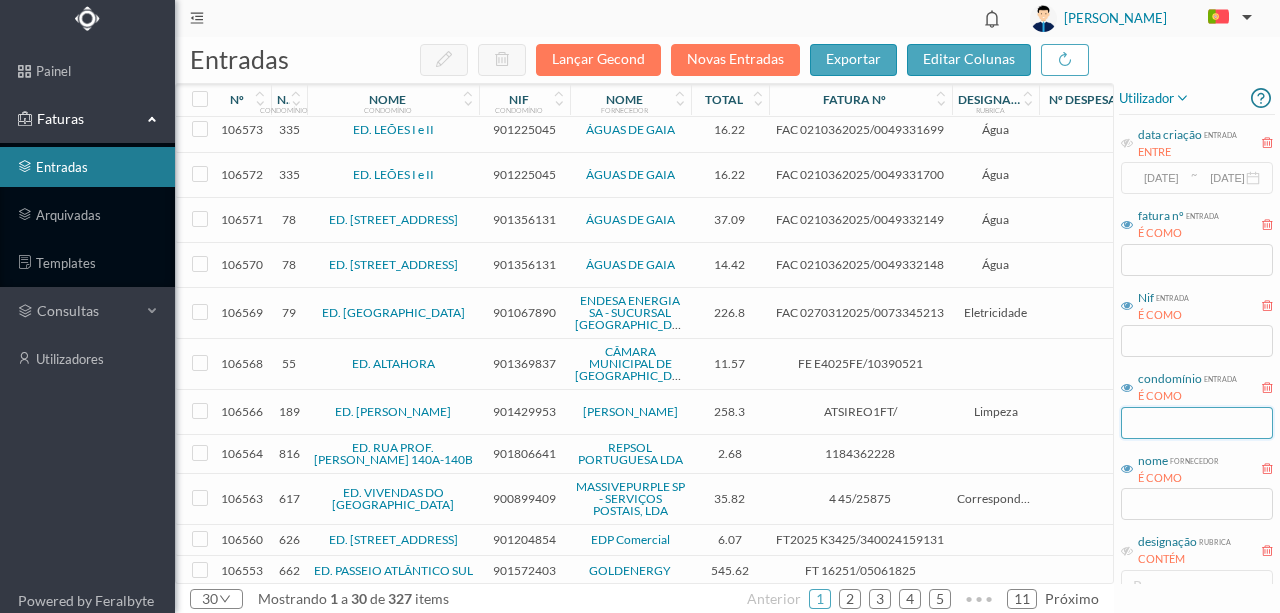 click at bounding box center (1197, 423) 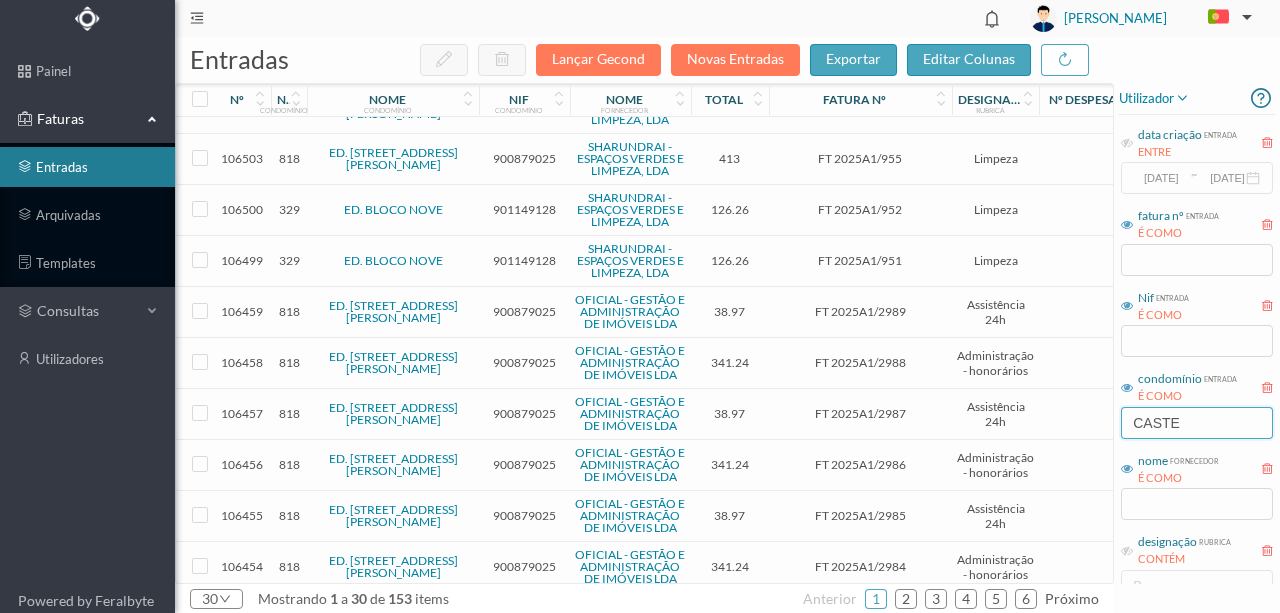 scroll, scrollTop: 0, scrollLeft: 0, axis: both 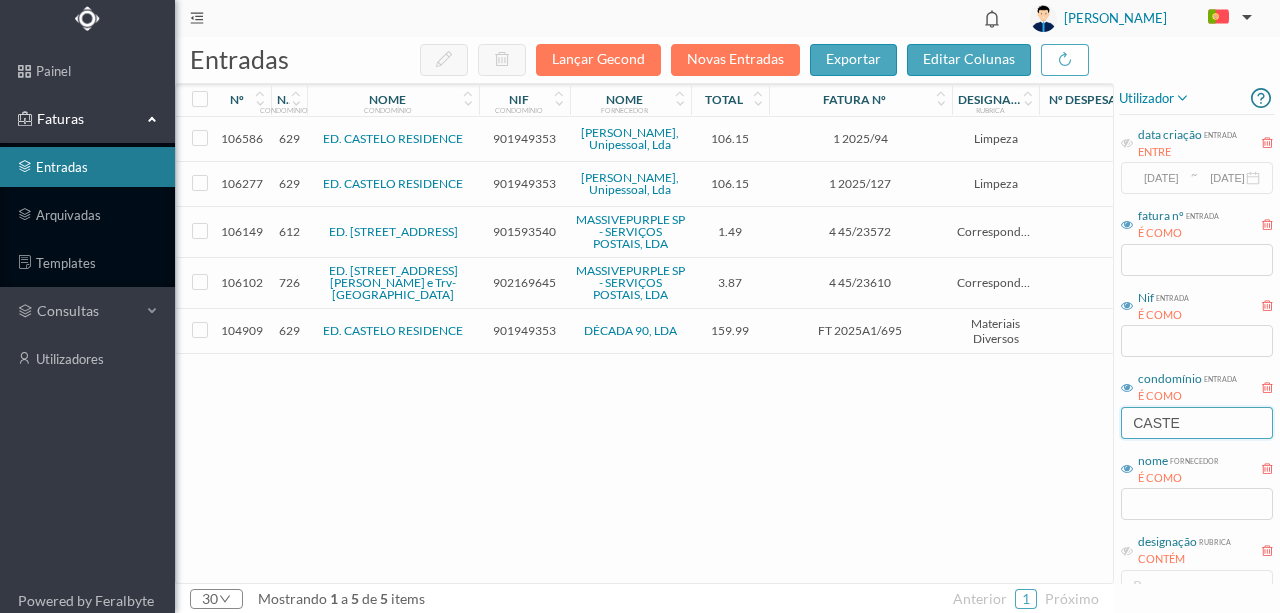 type on "CASTE" 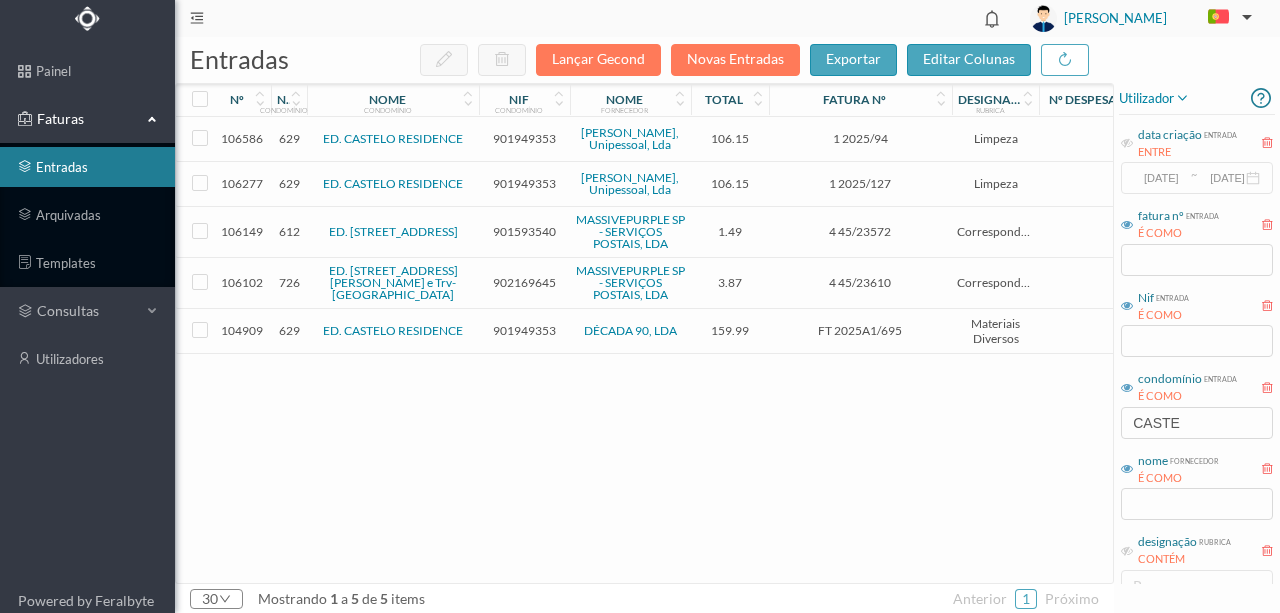 click on "901949353" at bounding box center (524, 183) 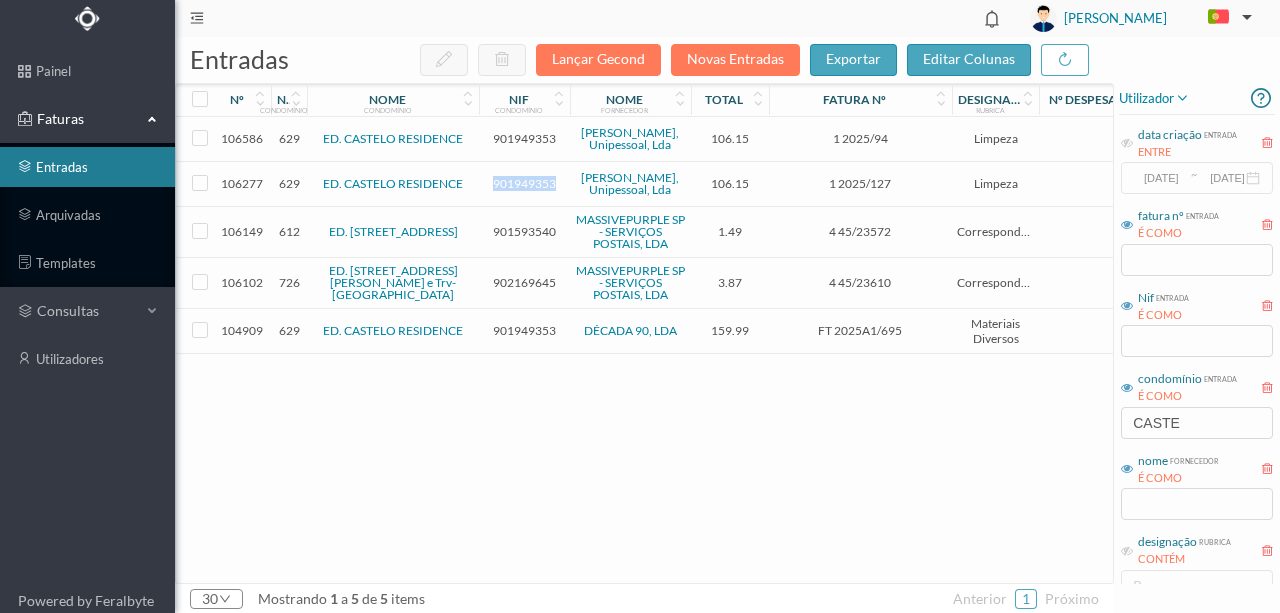click on "901949353" at bounding box center [524, 183] 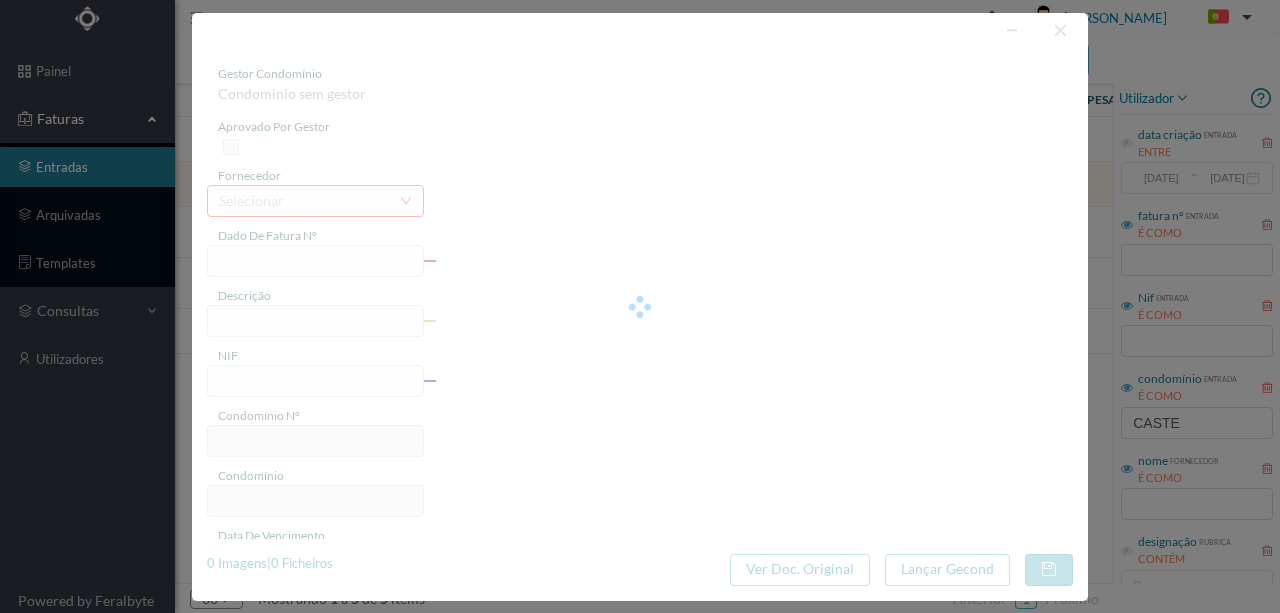 type on "1 2025/127" 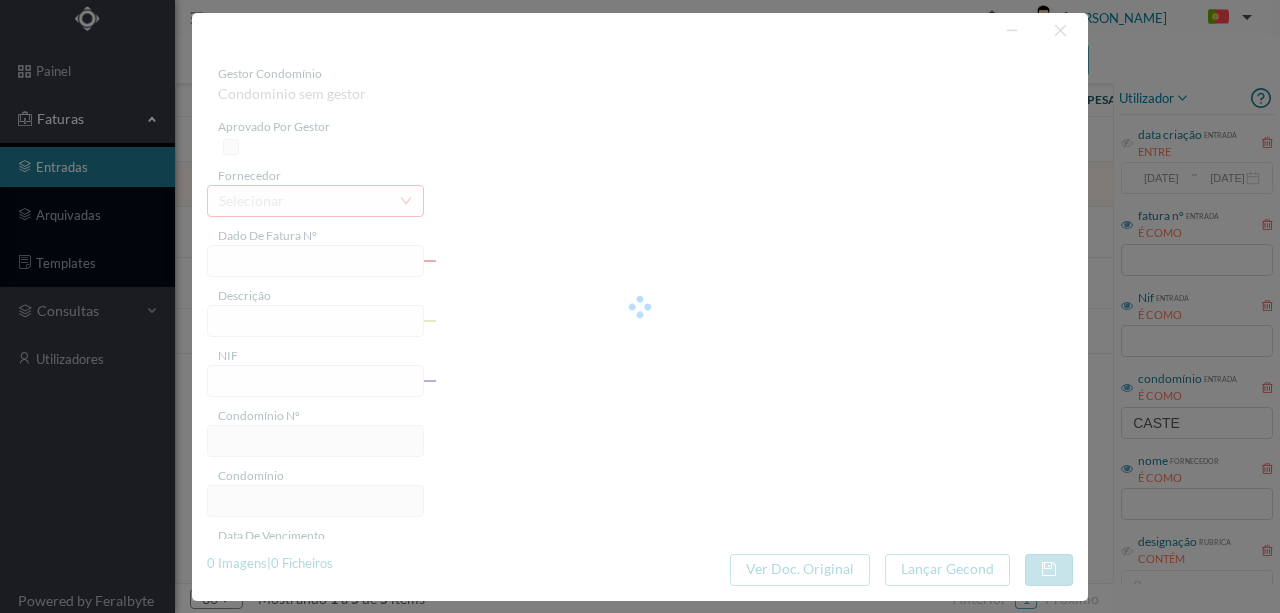 type on "Serviço de Limpeza" 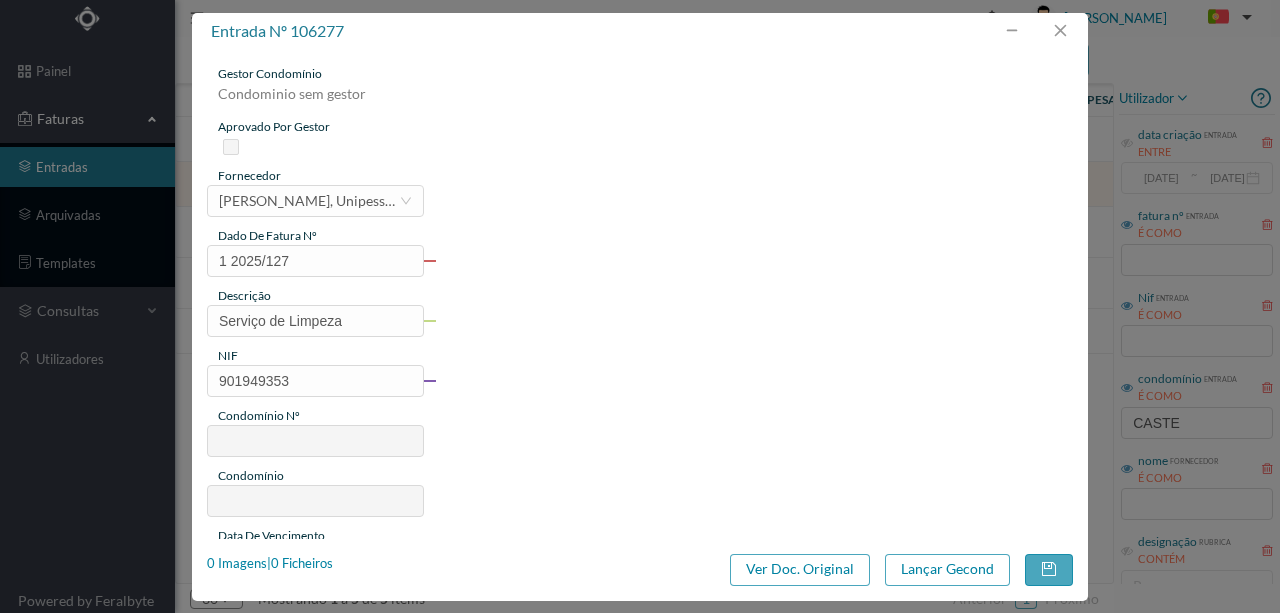type on "629" 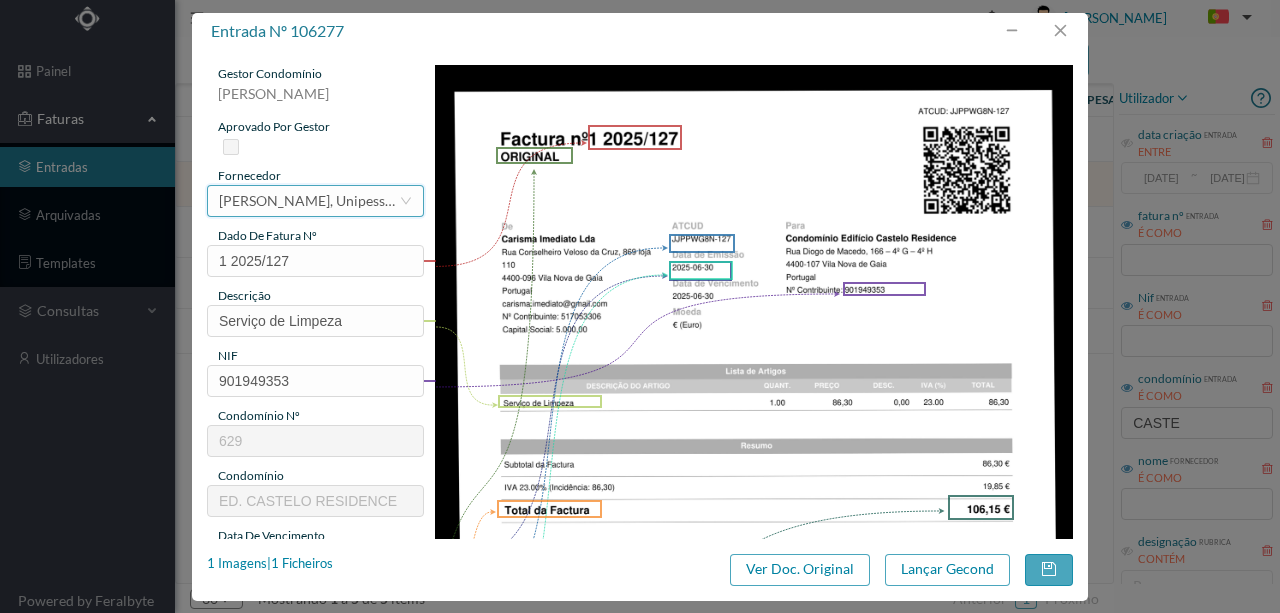 click on "[PERSON_NAME], Unipessoal, Lda" at bounding box center [309, 201] 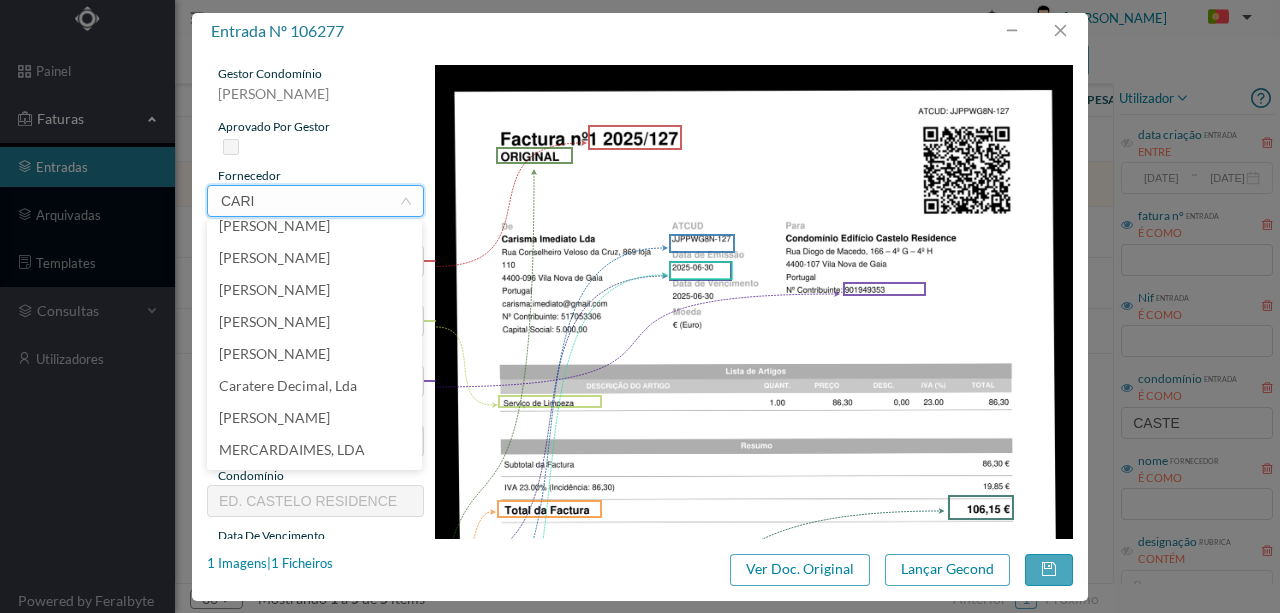 scroll, scrollTop: 0, scrollLeft: 0, axis: both 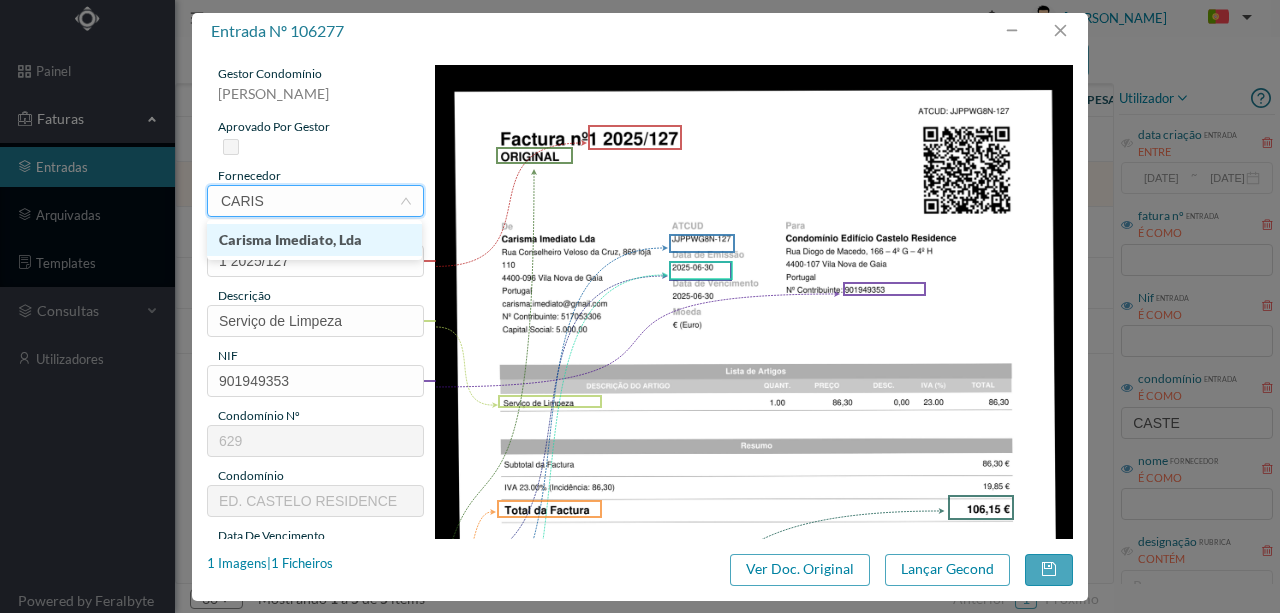 type on "CARISM" 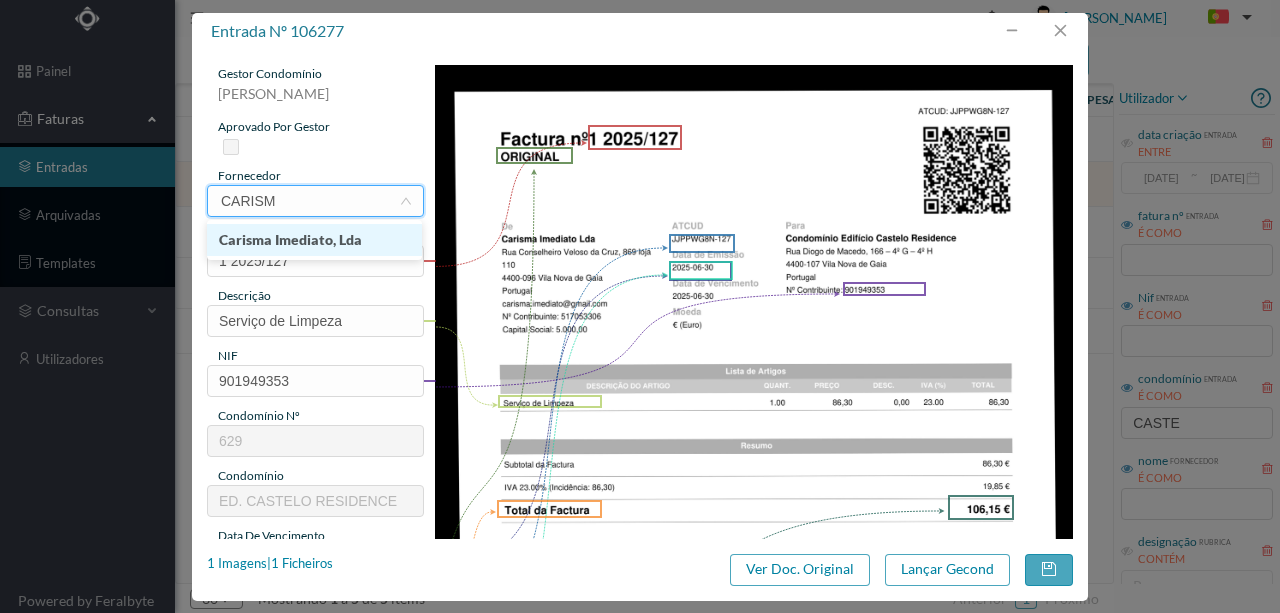 click on "Carisma Imediato, Lda" at bounding box center [314, 240] 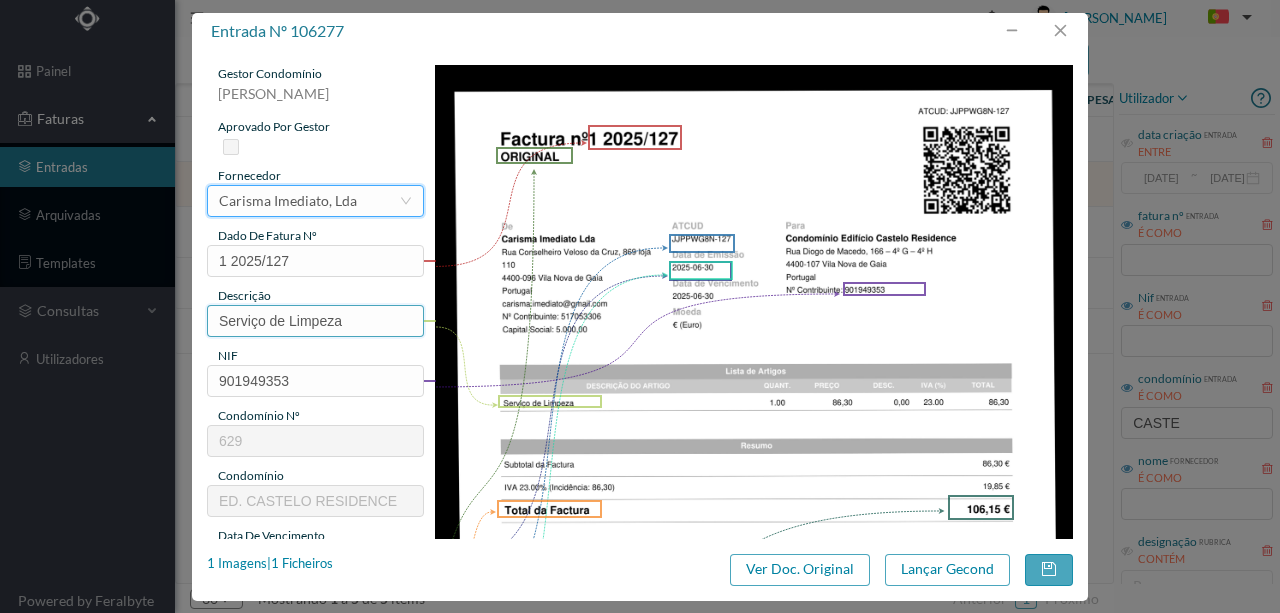 click on "Serviço de Limpeza" at bounding box center [315, 321] 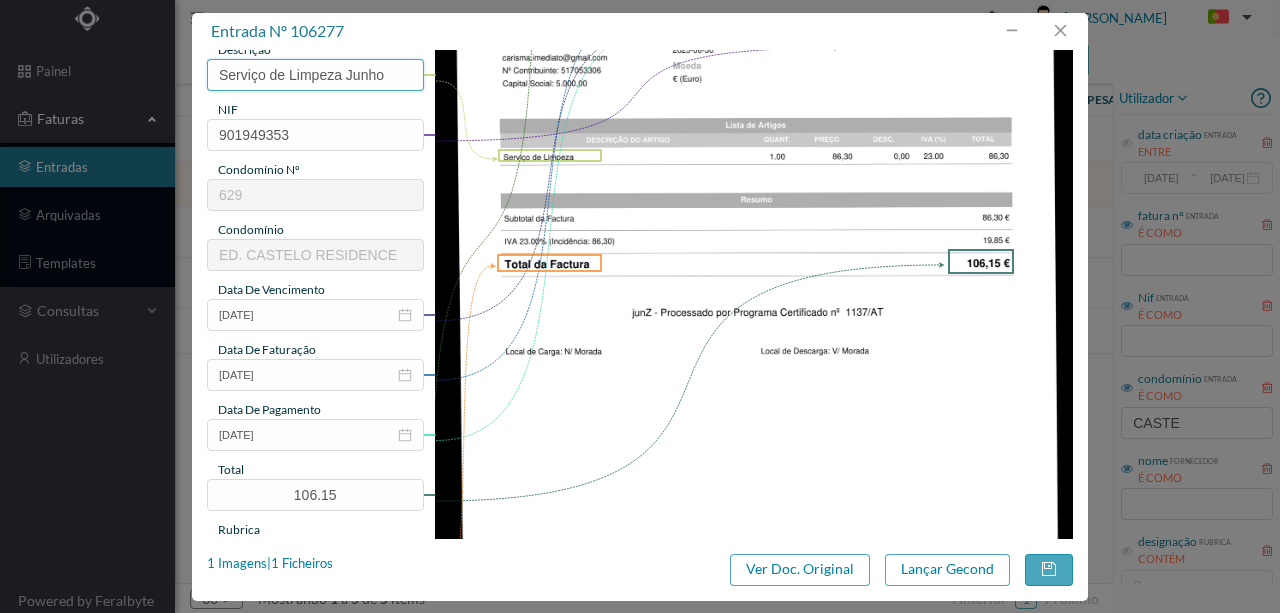 scroll, scrollTop: 333, scrollLeft: 0, axis: vertical 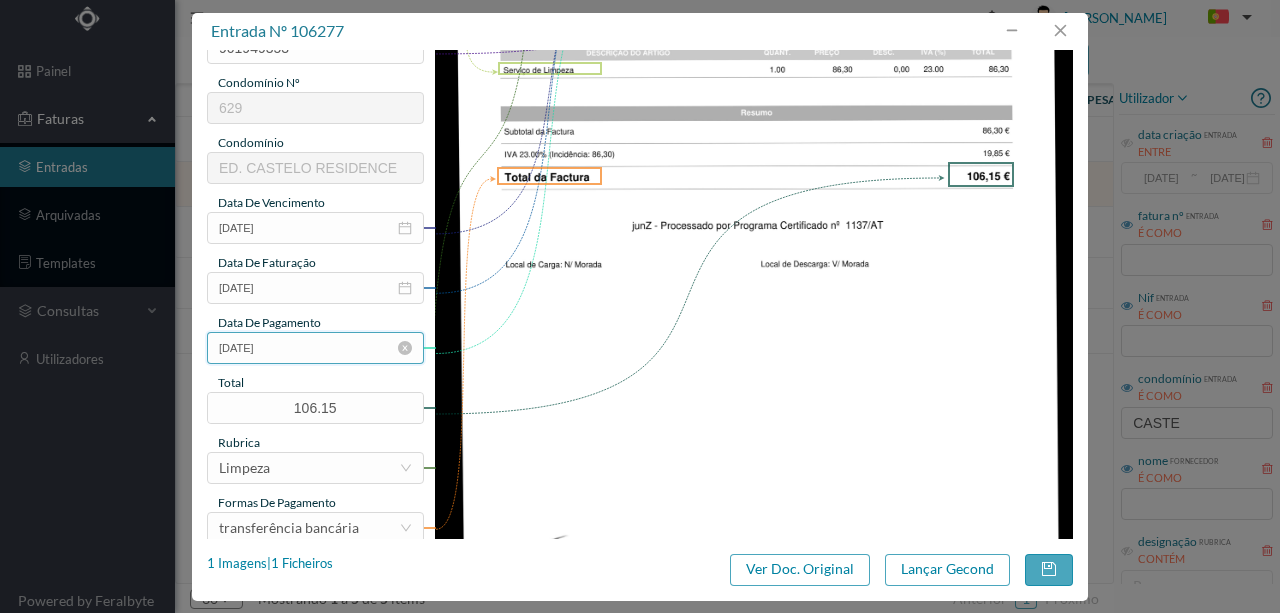 type on "Serviço de Limpeza Junho" 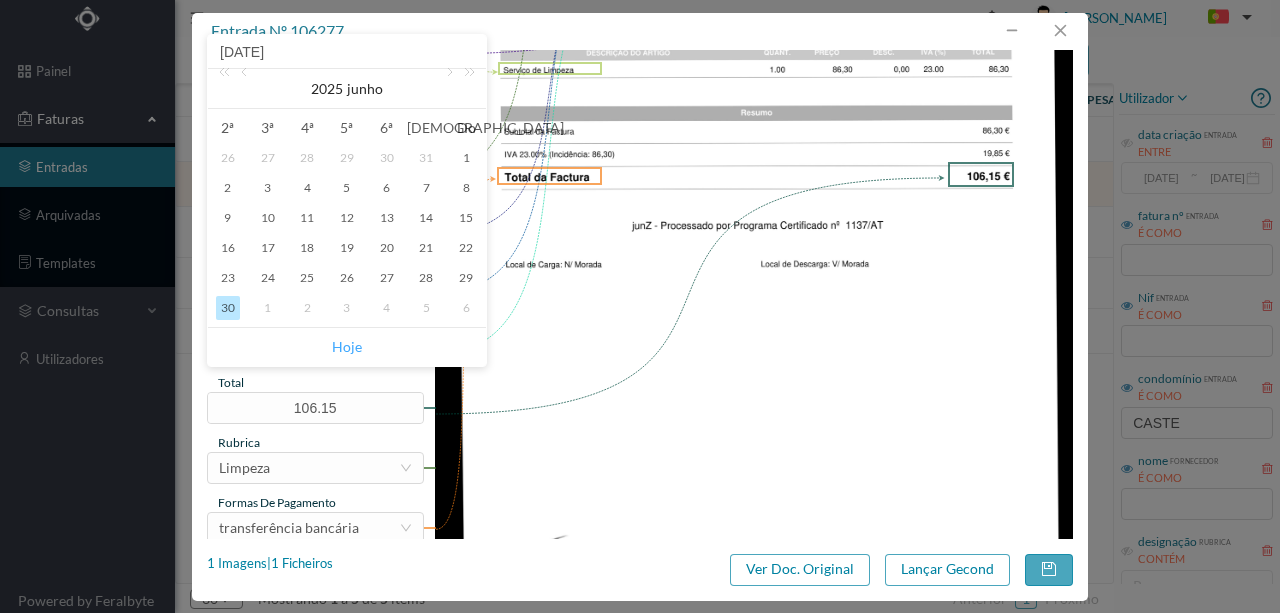 click on "Hoje" at bounding box center [347, 347] 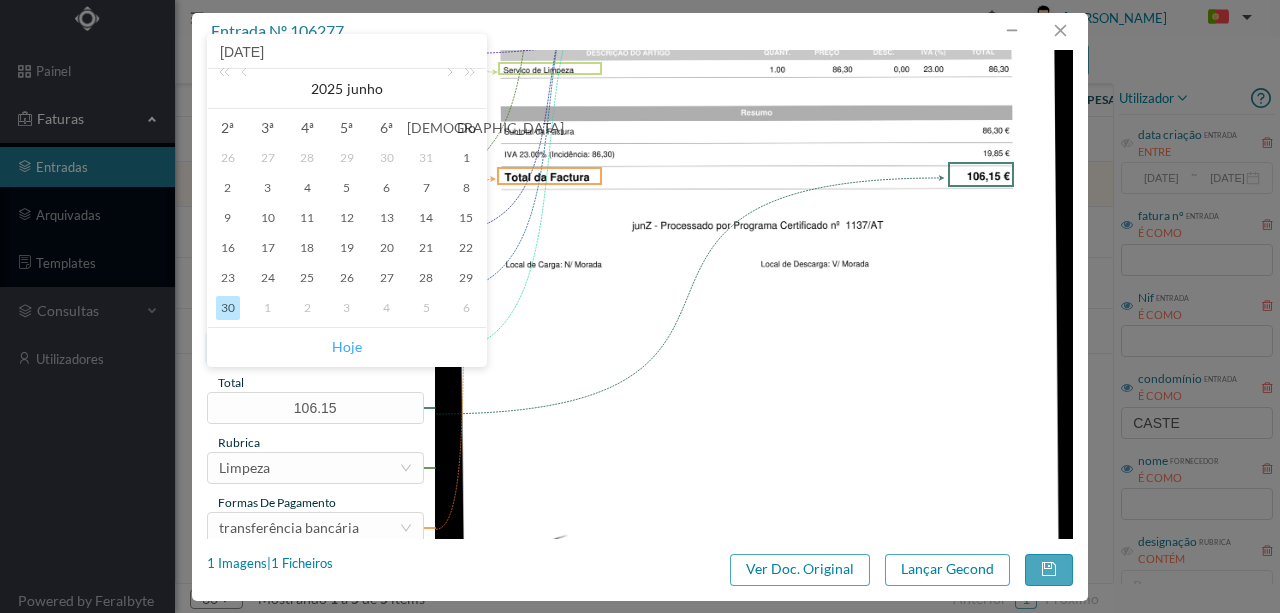 type on "[DATE]" 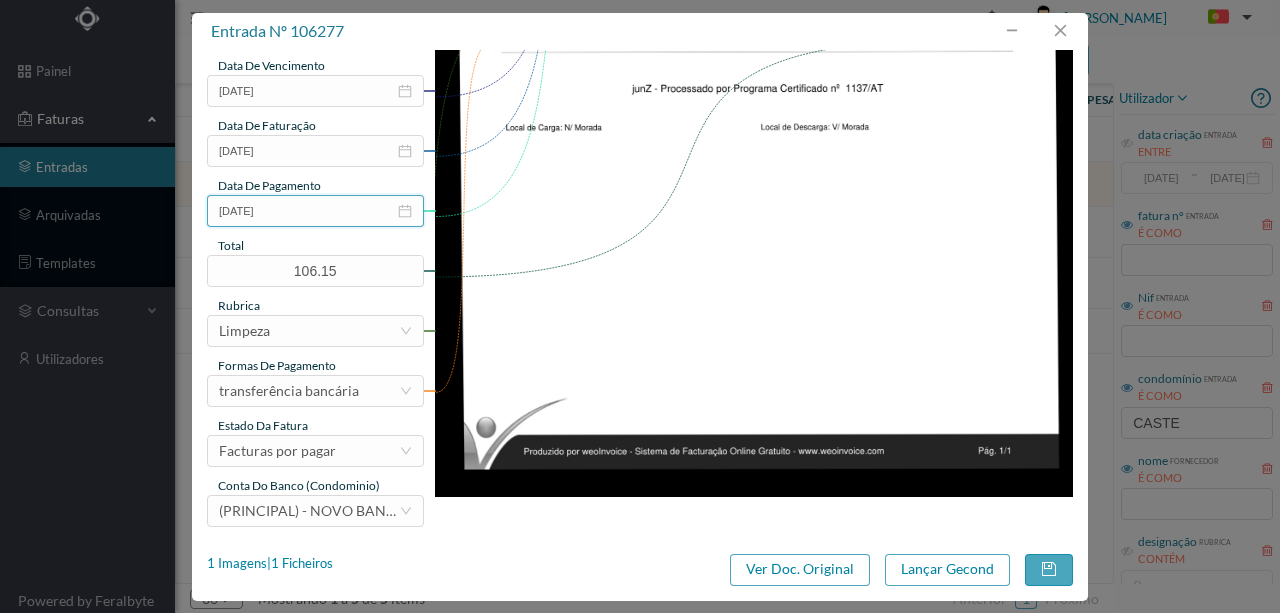 scroll, scrollTop: 473, scrollLeft: 0, axis: vertical 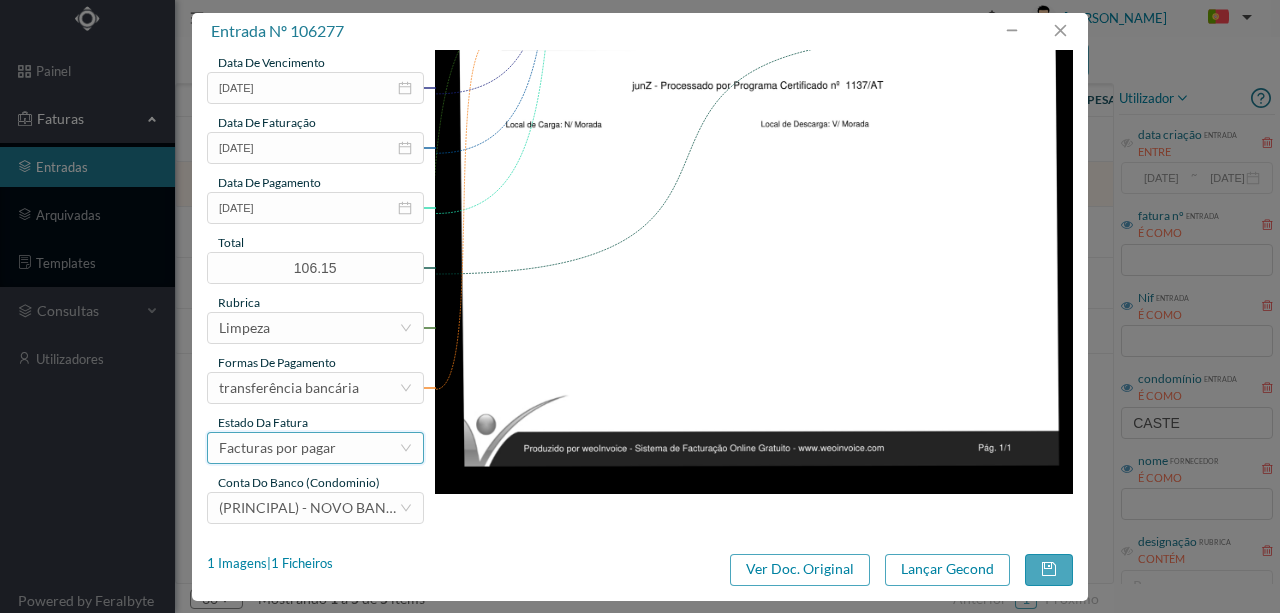 click on "Facturas por pagar" at bounding box center (277, 448) 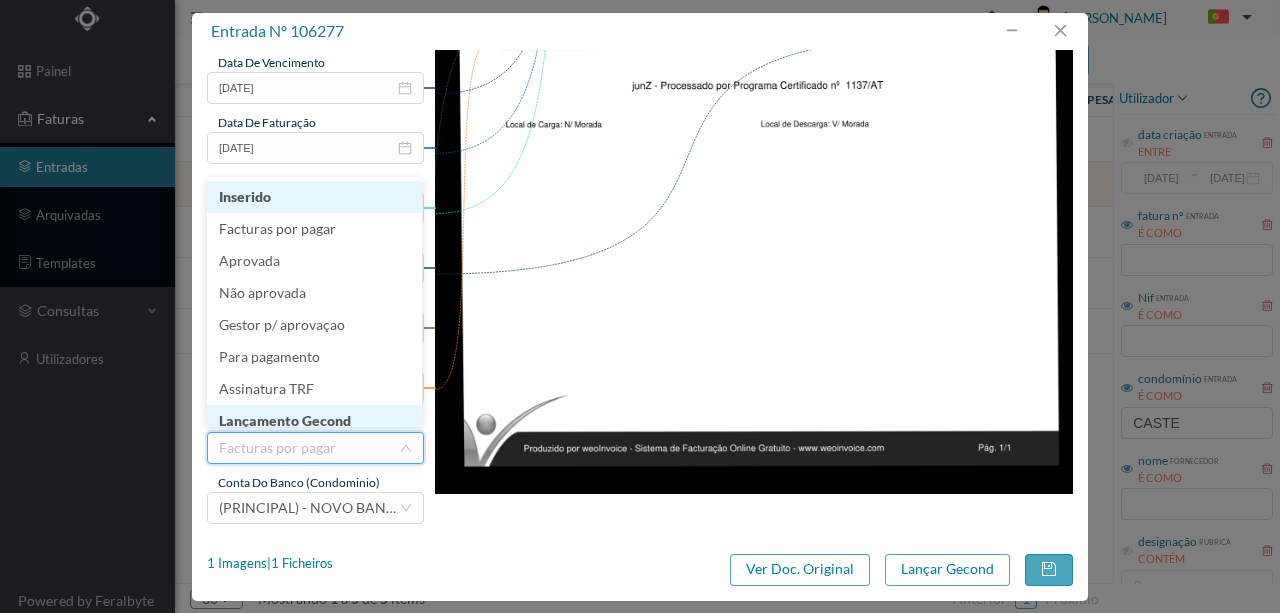 scroll, scrollTop: 10, scrollLeft: 0, axis: vertical 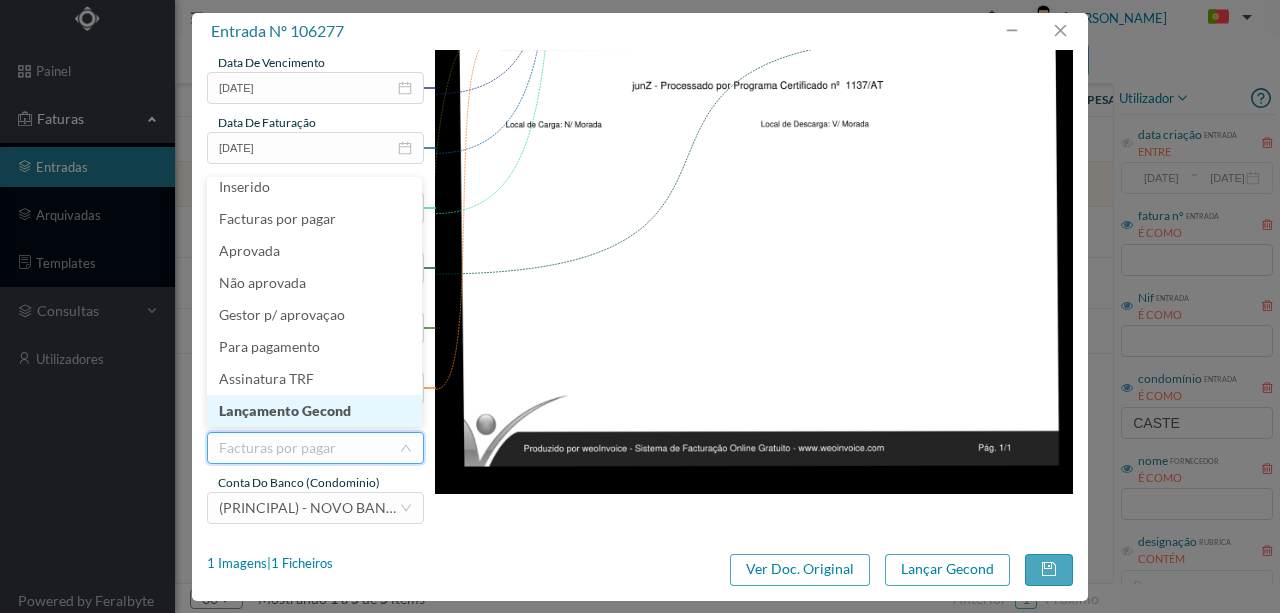 drag, startPoint x: 304, startPoint y: 415, endPoint x: 656, endPoint y: 463, distance: 355.25766 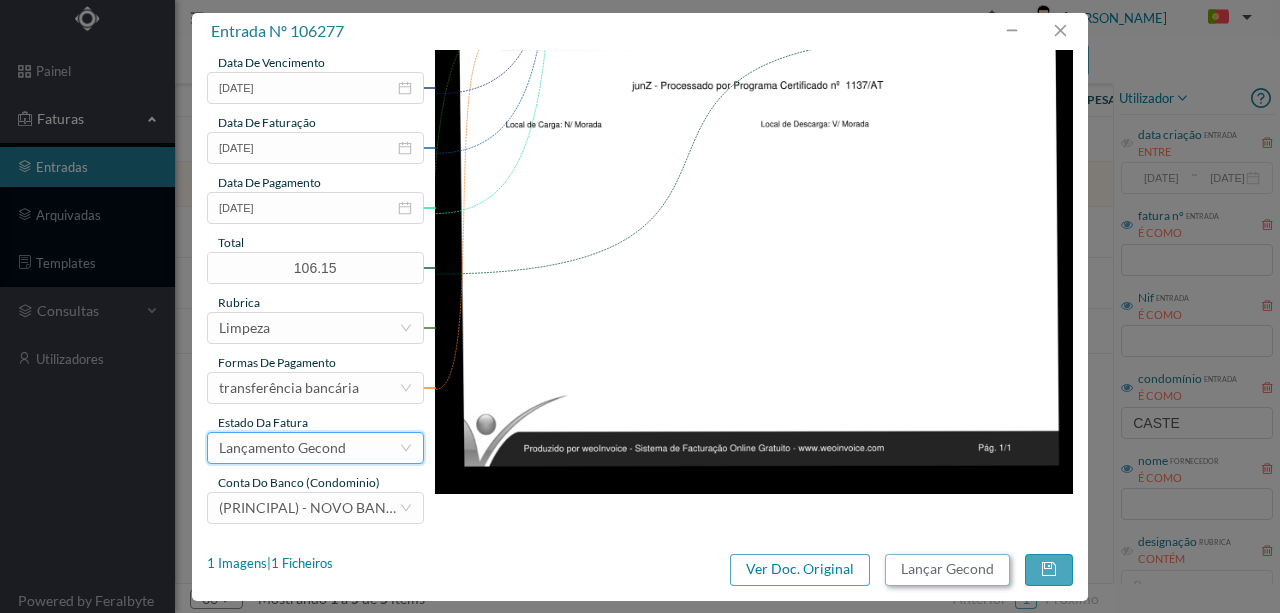 click on "Lançar Gecond" at bounding box center (947, 570) 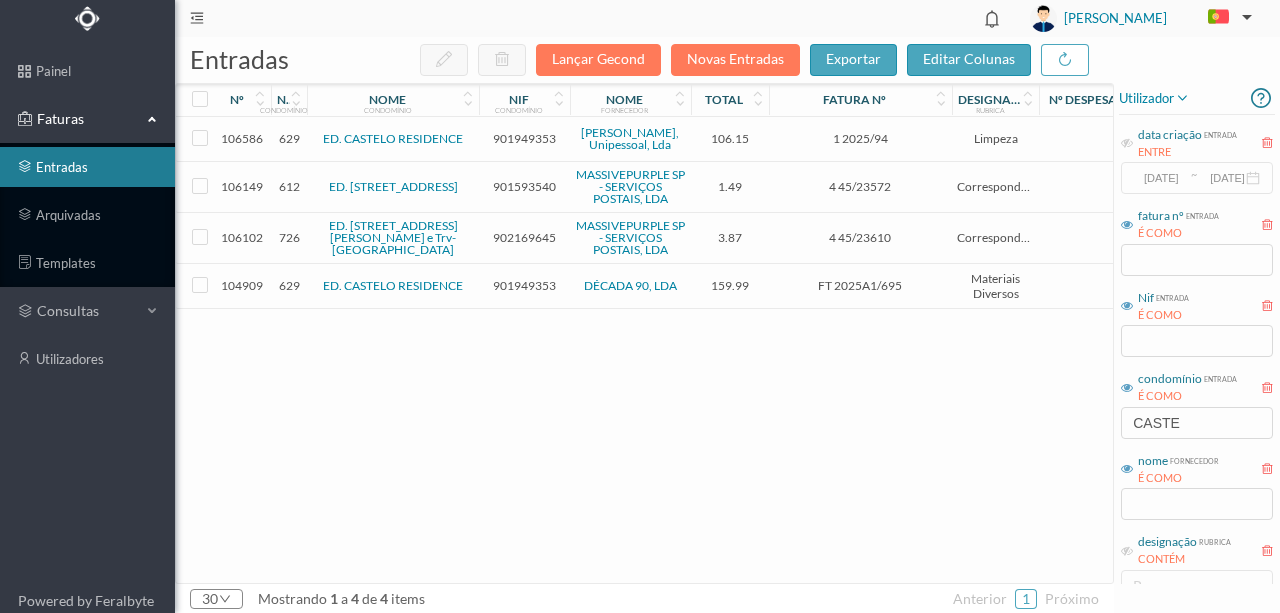 click on "901949353" at bounding box center [524, 138] 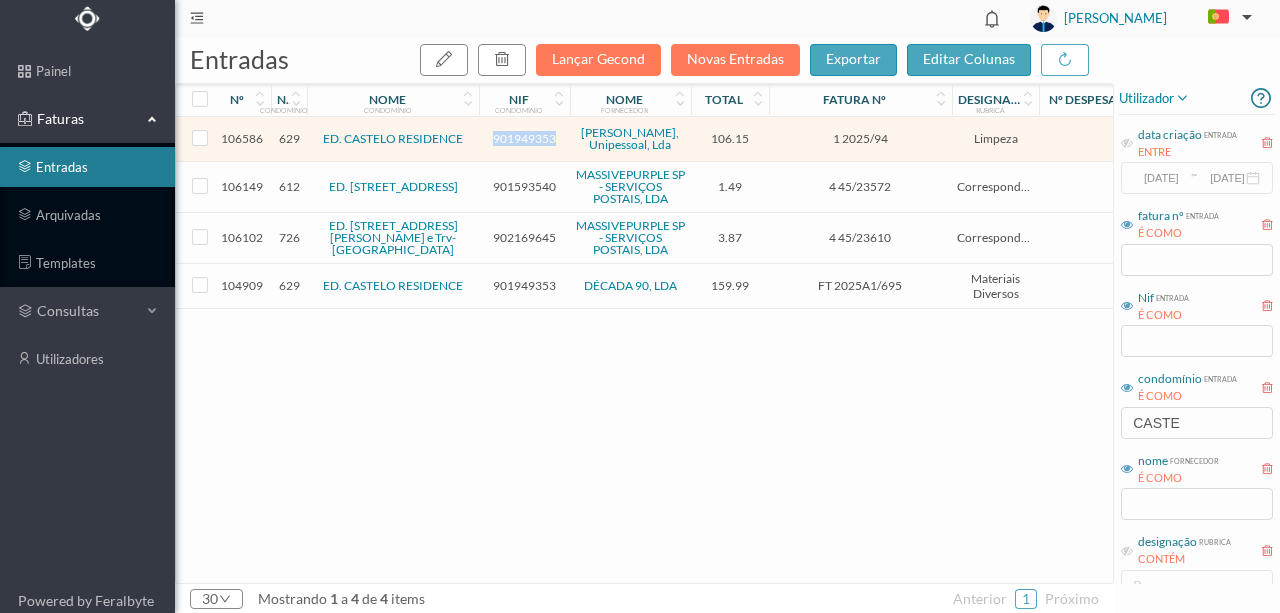 click on "901949353" at bounding box center (524, 138) 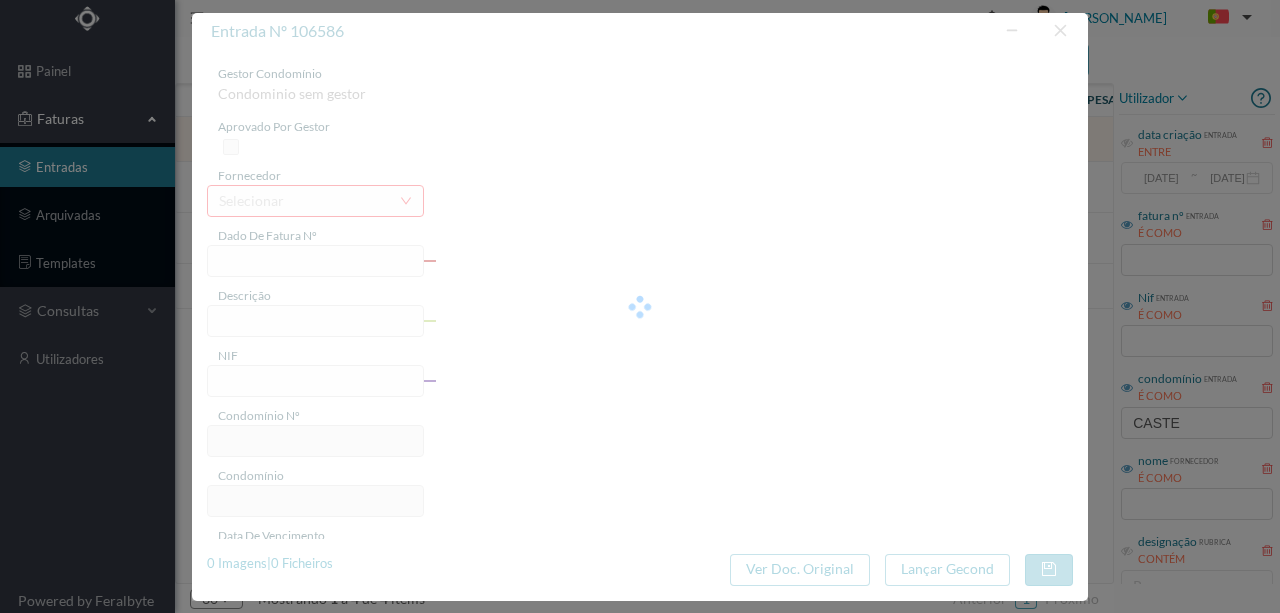 type on "1 2025/94" 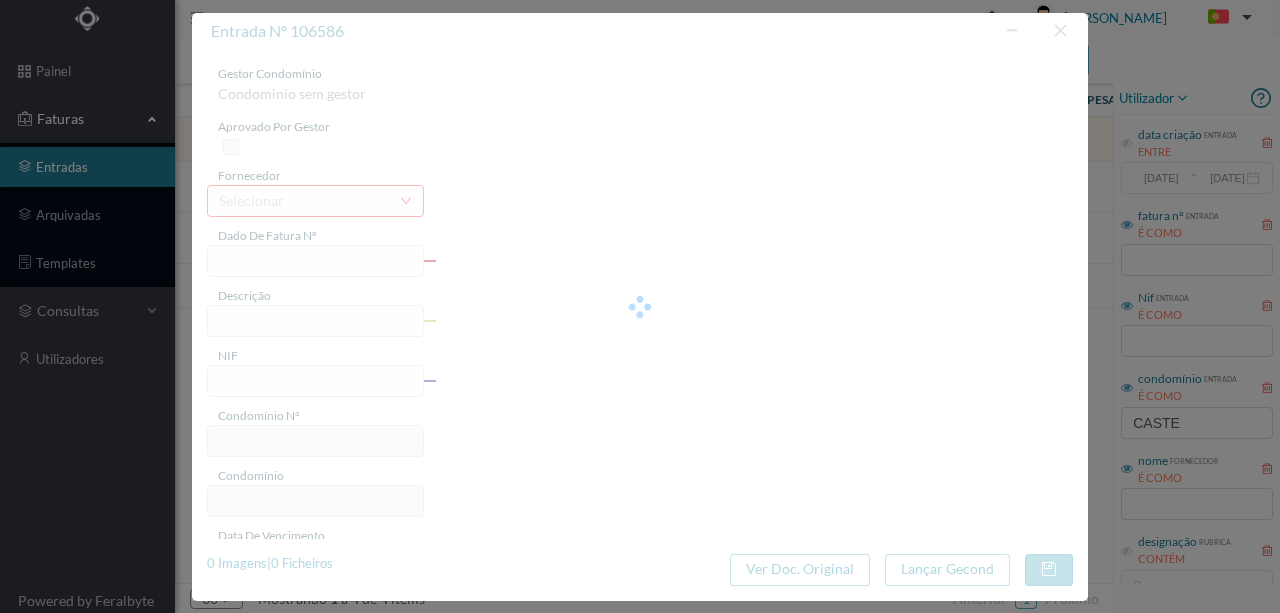 type on "Serviço de Limpeza" 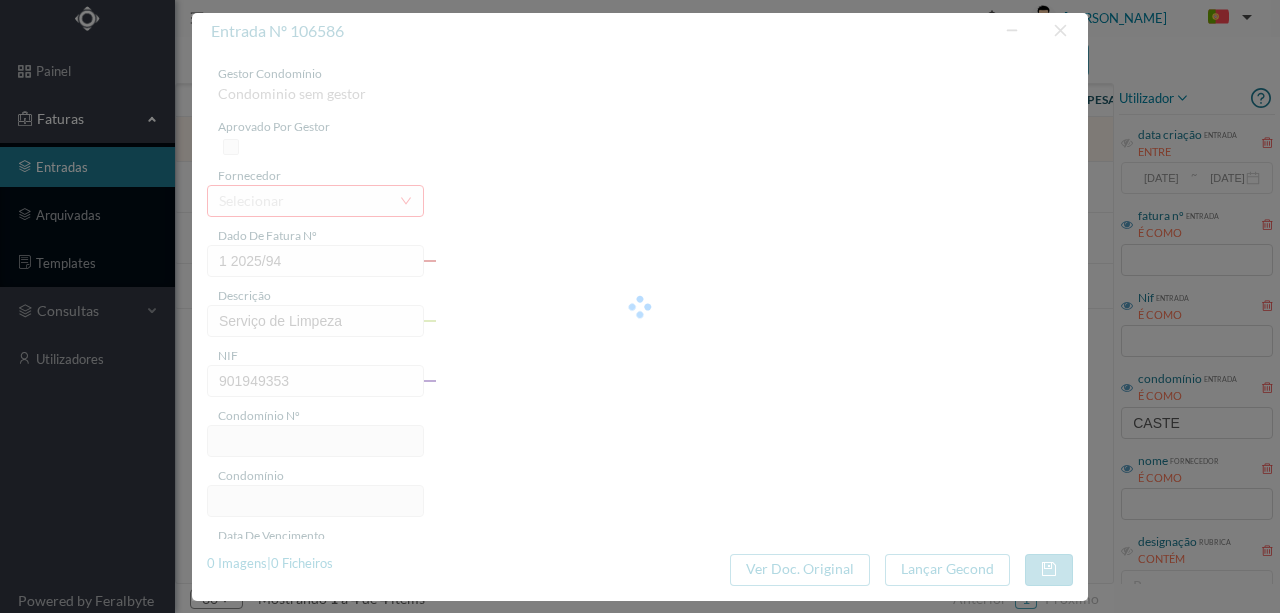 type on "629" 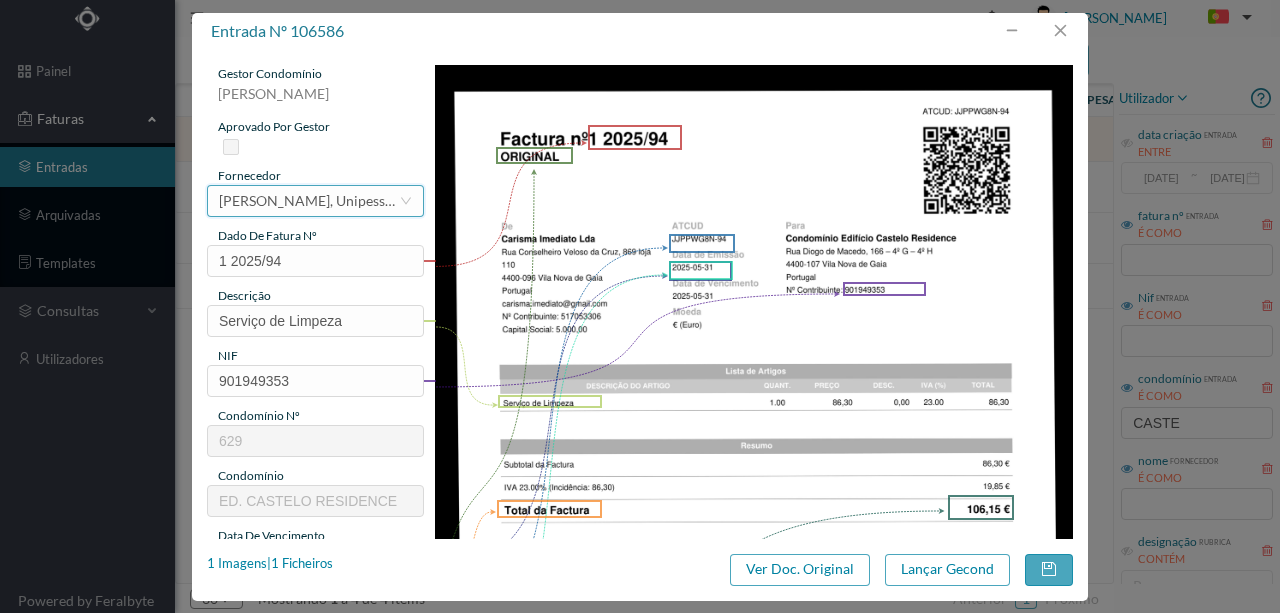 click on "[PERSON_NAME], Unipessoal, Lda" at bounding box center (309, 201) 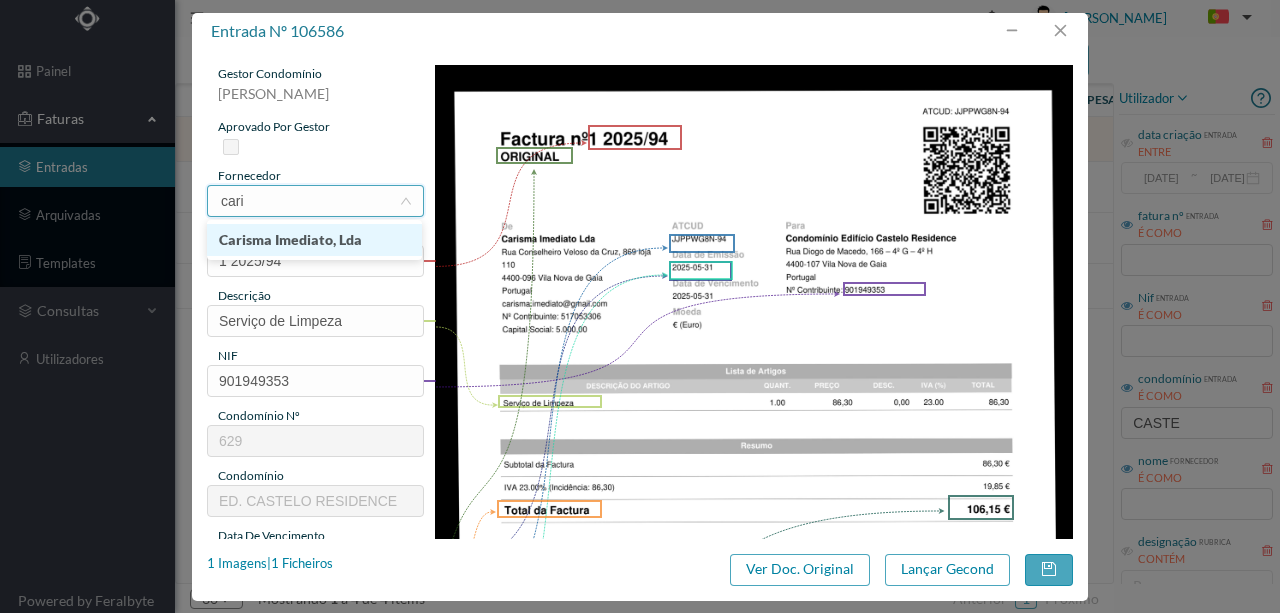 scroll, scrollTop: 0, scrollLeft: 0, axis: both 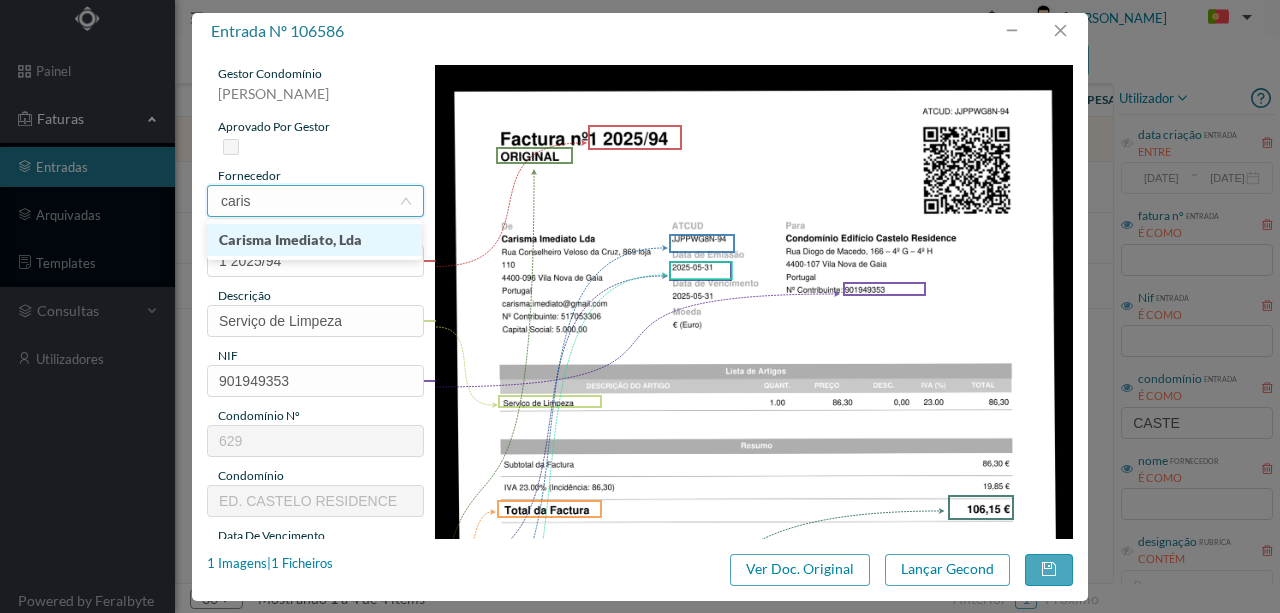 type on "carism" 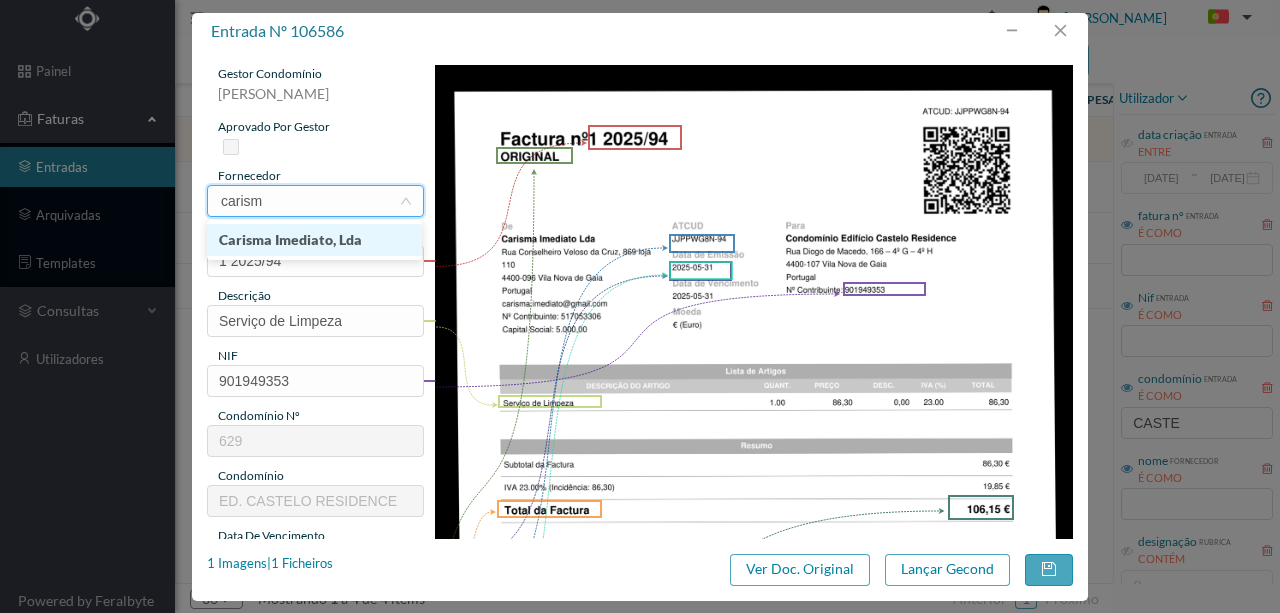 click on "Carisma Imediato, Lda" at bounding box center [314, 240] 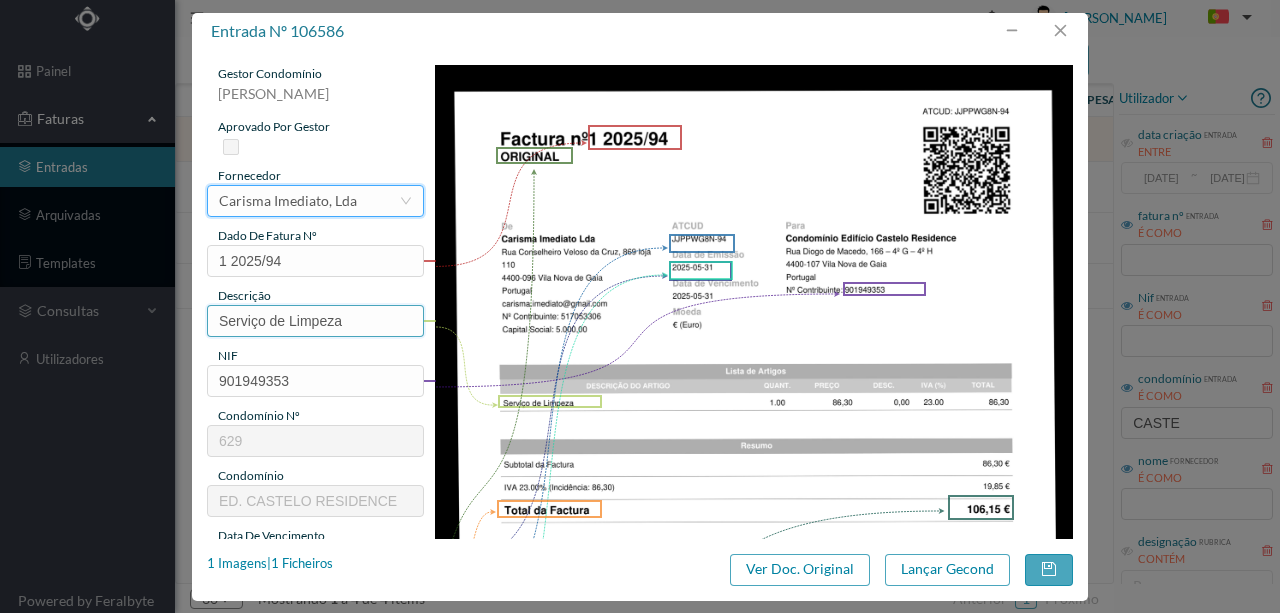 click on "Serviço de Limpeza" at bounding box center [315, 321] 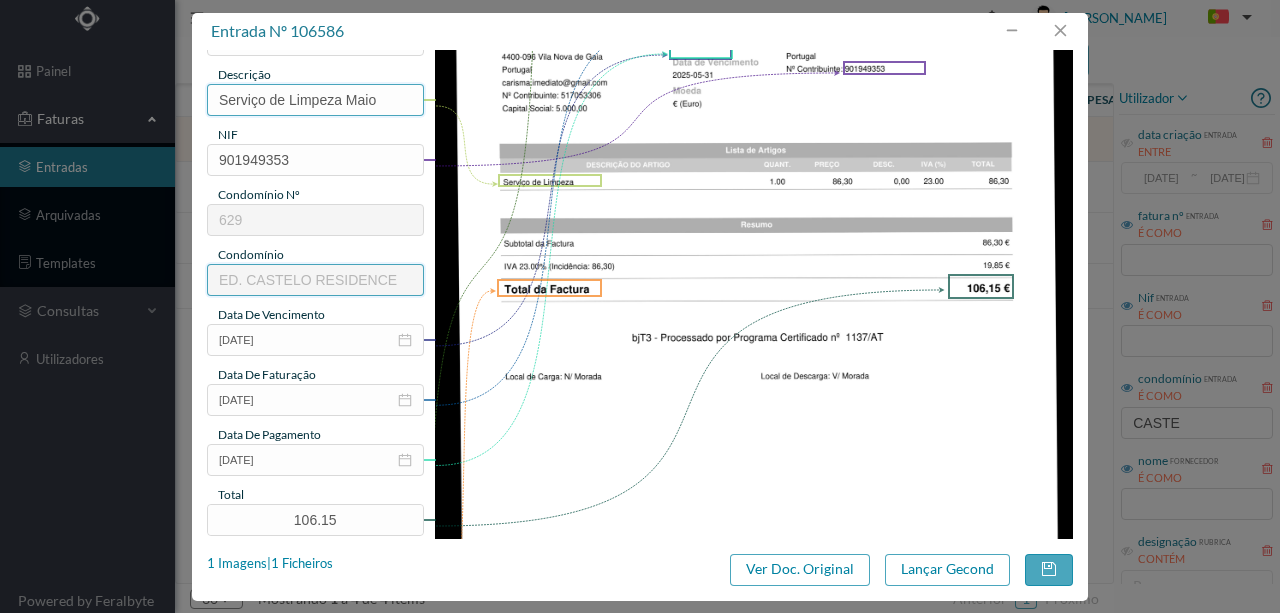 scroll, scrollTop: 266, scrollLeft: 0, axis: vertical 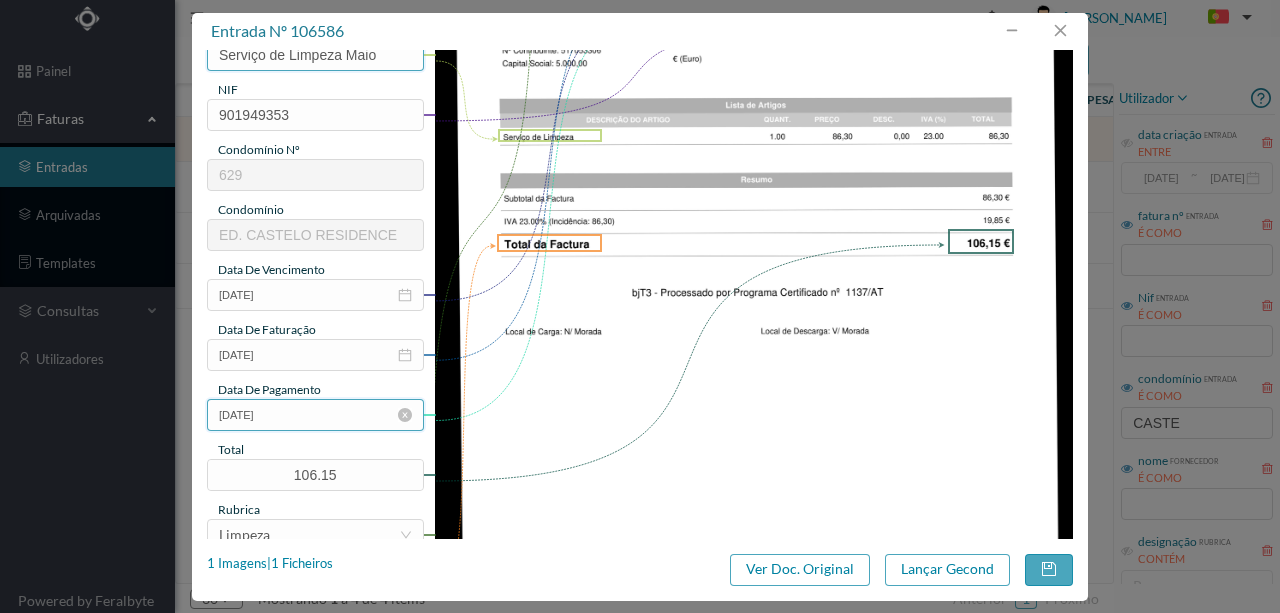 type on "Serviço de Limpeza Maio" 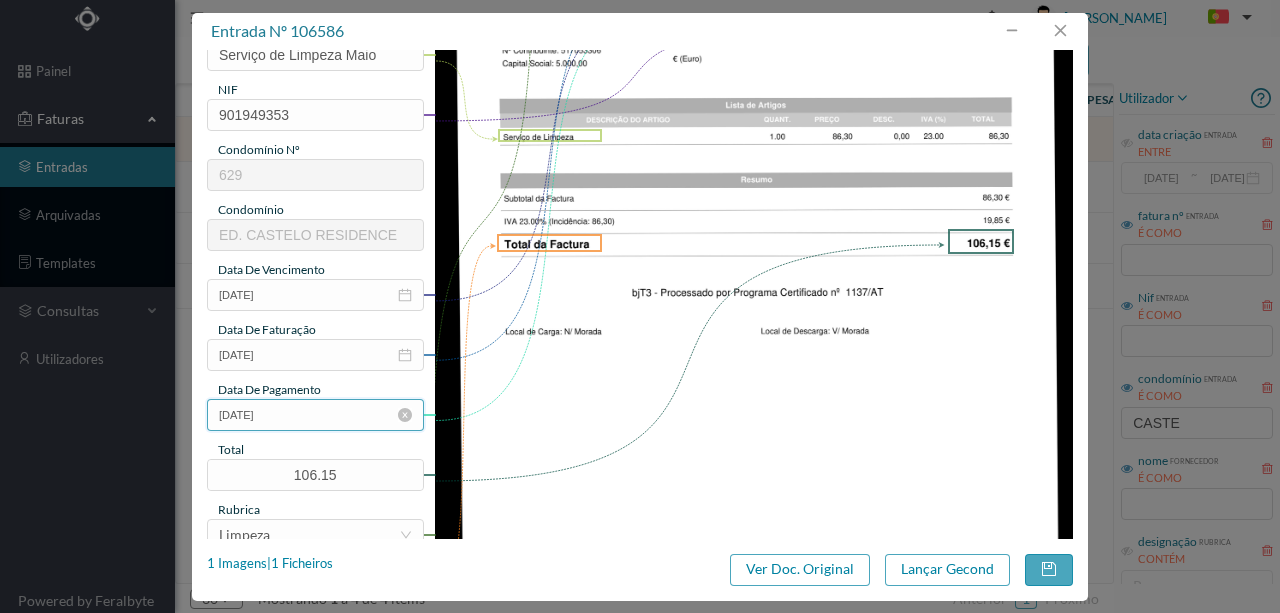 click on "[DATE]" at bounding box center (315, 415) 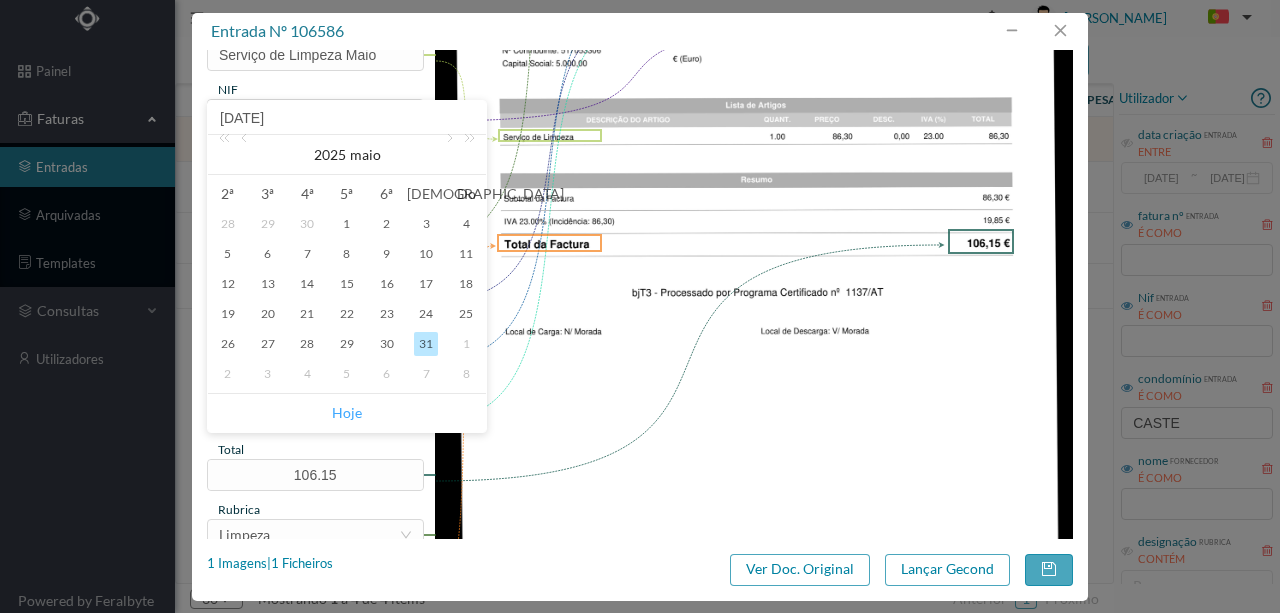 click on "Hoje" at bounding box center (347, 413) 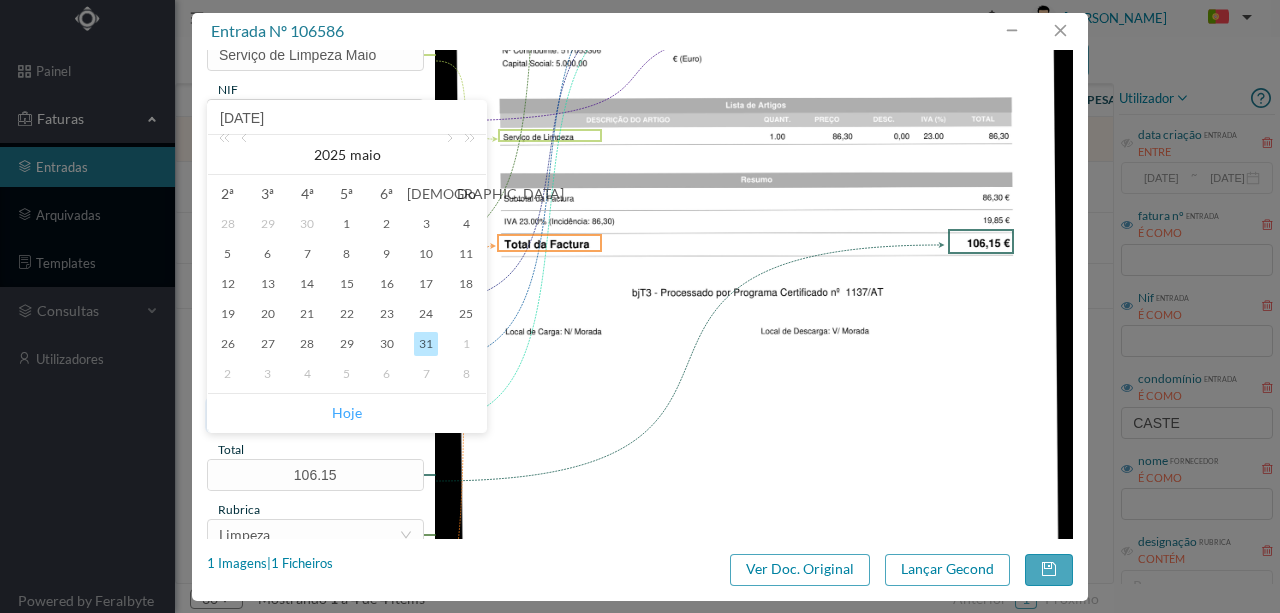 type on "[DATE]" 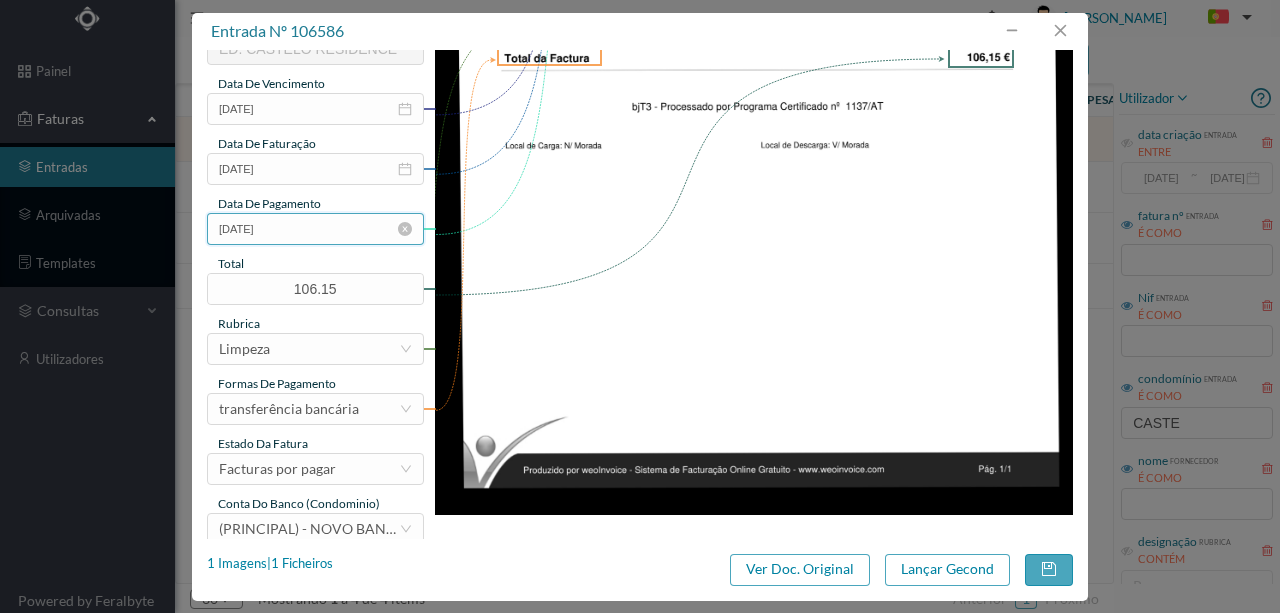 scroll, scrollTop: 473, scrollLeft: 0, axis: vertical 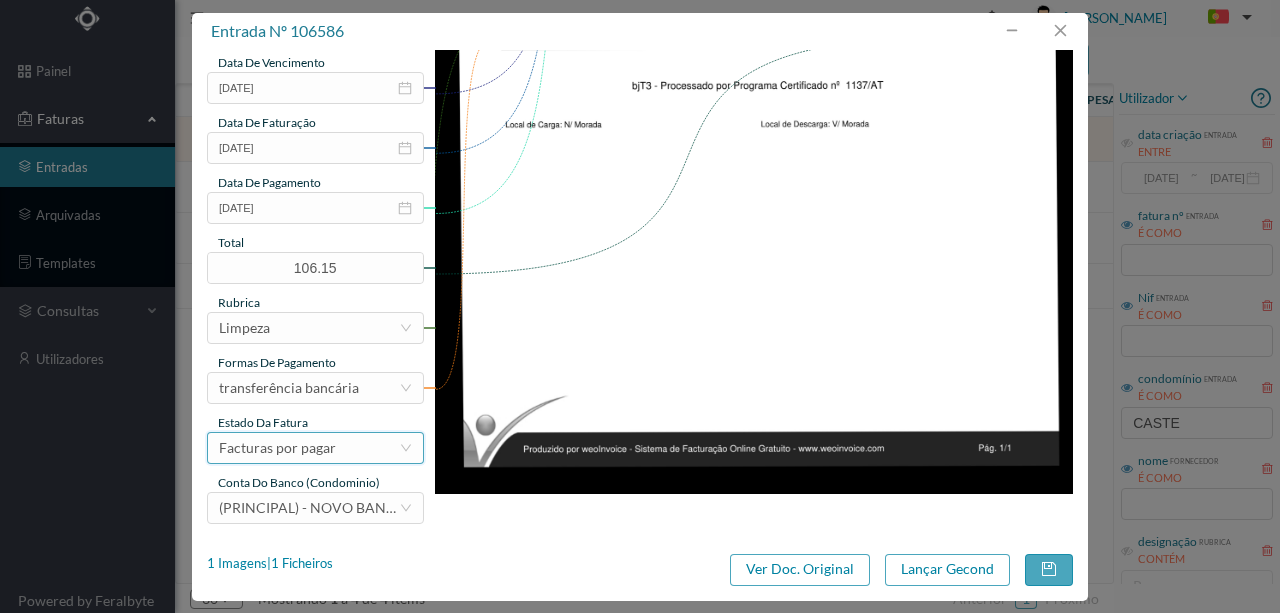 click on "Facturas por pagar" at bounding box center (277, 448) 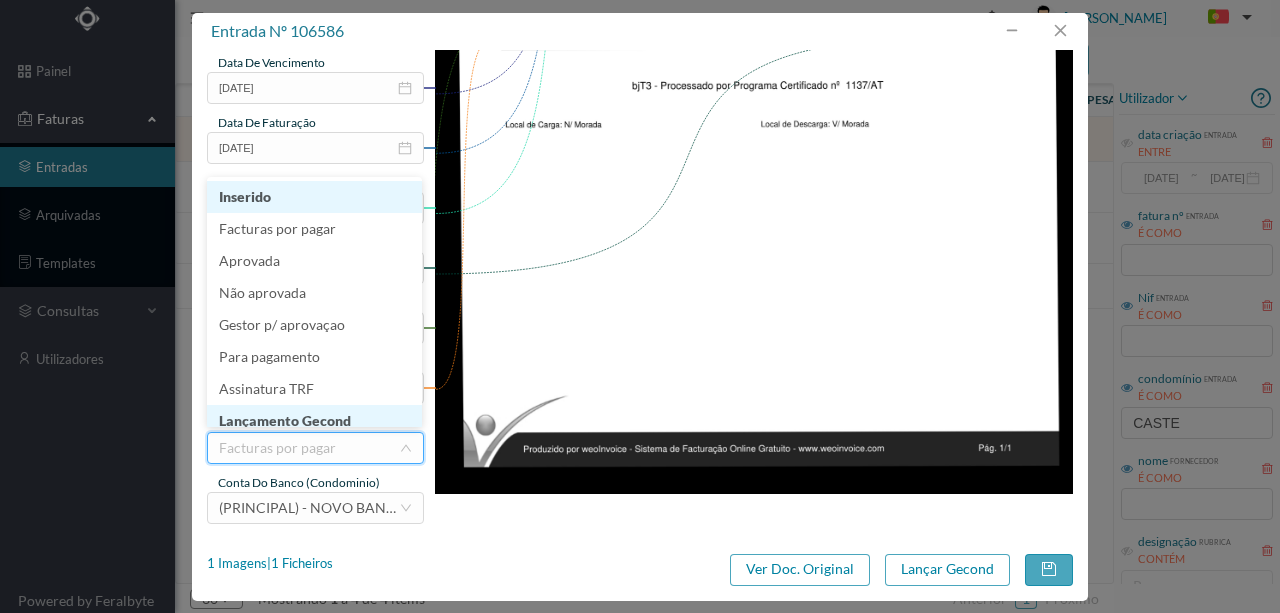 scroll, scrollTop: 10, scrollLeft: 0, axis: vertical 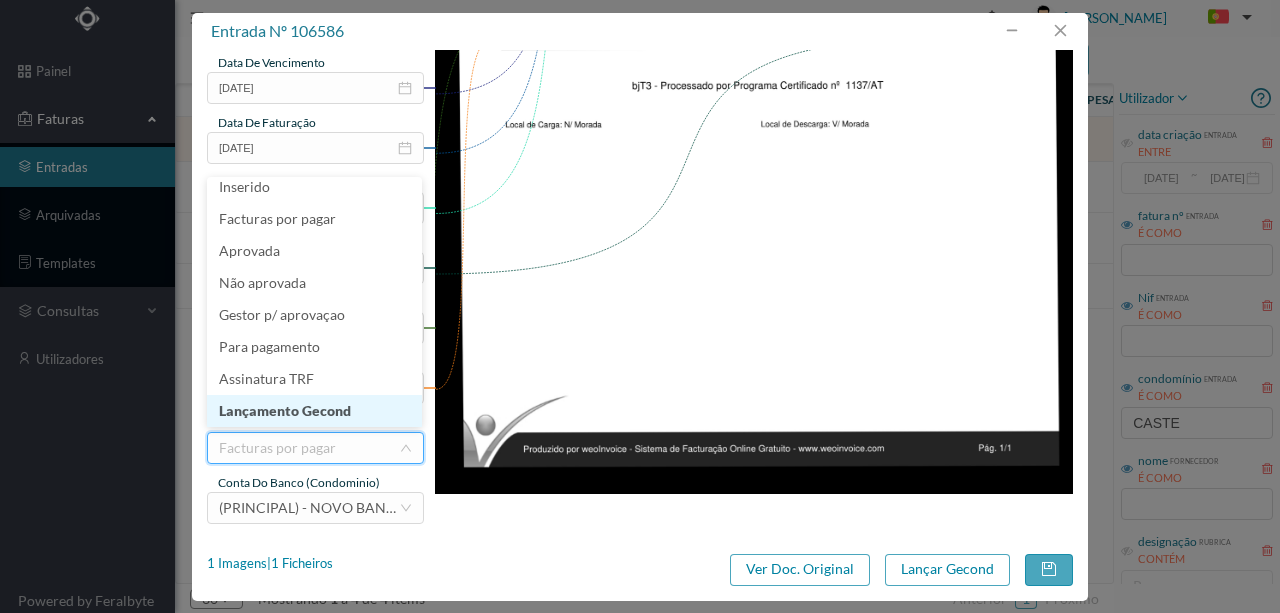 click on "Lançamento Gecond" at bounding box center (314, 411) 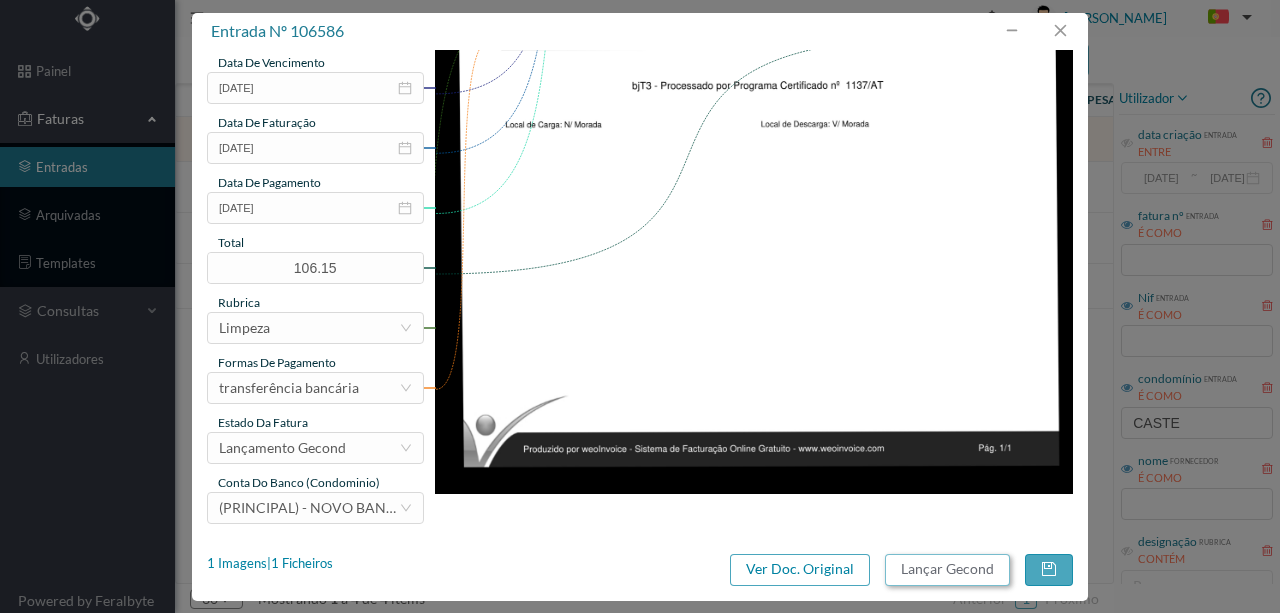 click on "Lançar Gecond" at bounding box center [947, 570] 